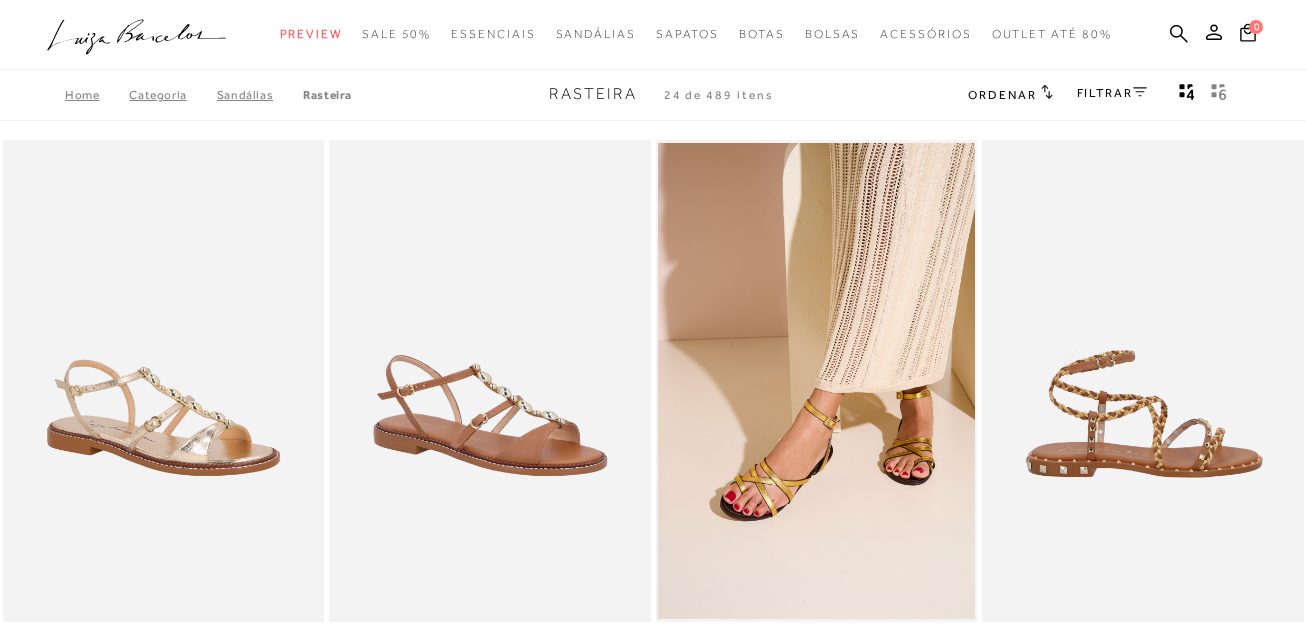 scroll, scrollTop: 0, scrollLeft: 0, axis: both 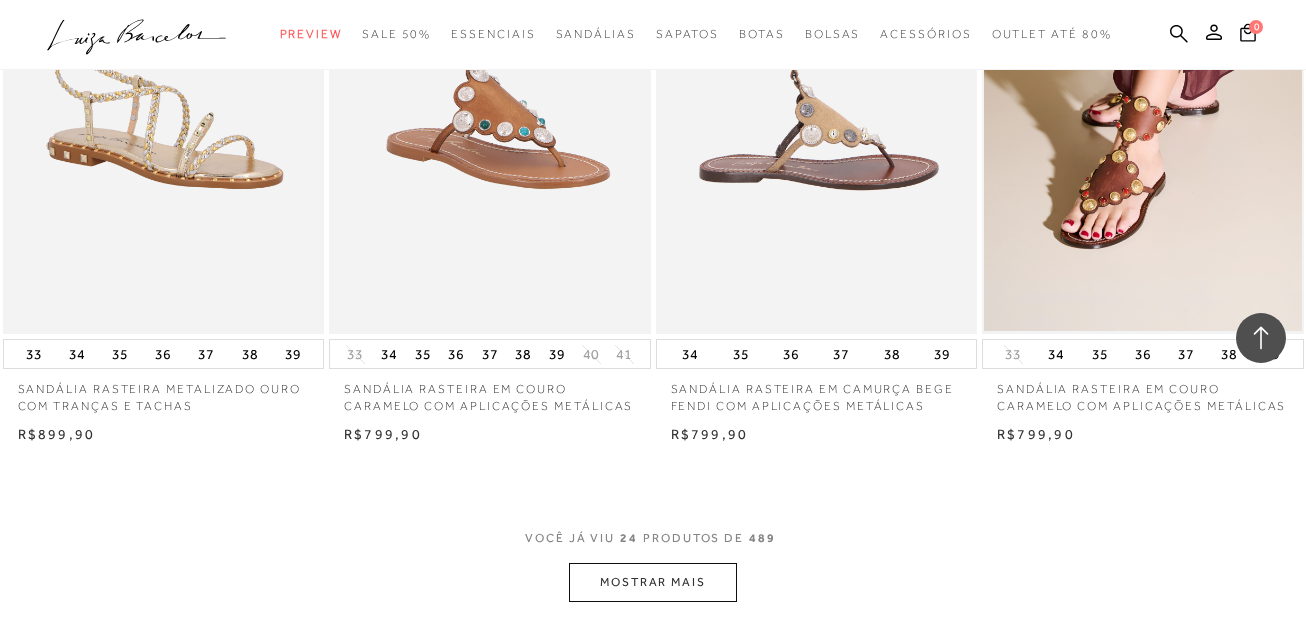 click at bounding box center [818, 93] 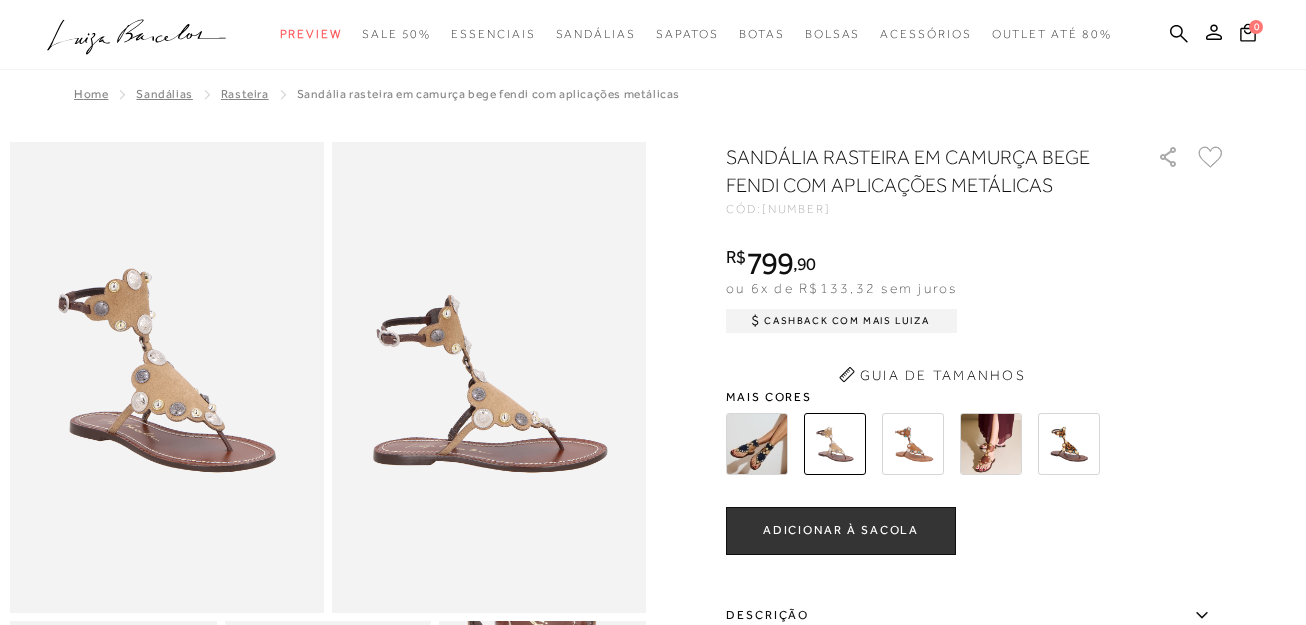 scroll, scrollTop: 0, scrollLeft: 0, axis: both 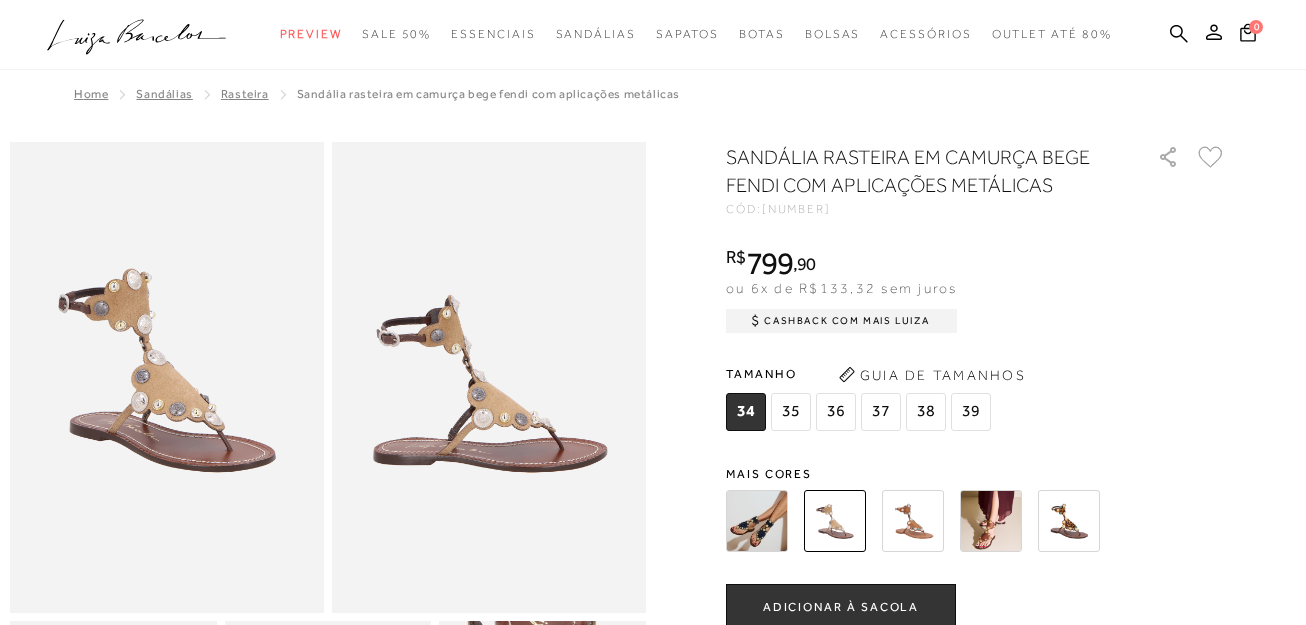 click at bounding box center (991, 521) 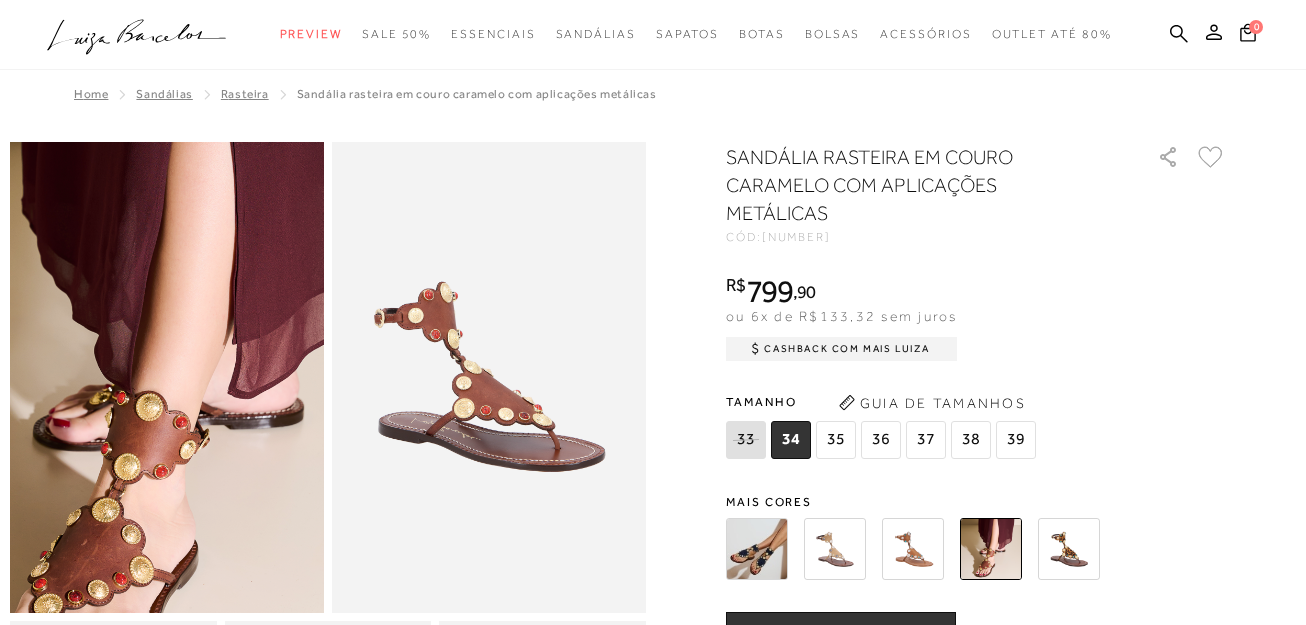 scroll, scrollTop: 0, scrollLeft: 0, axis: both 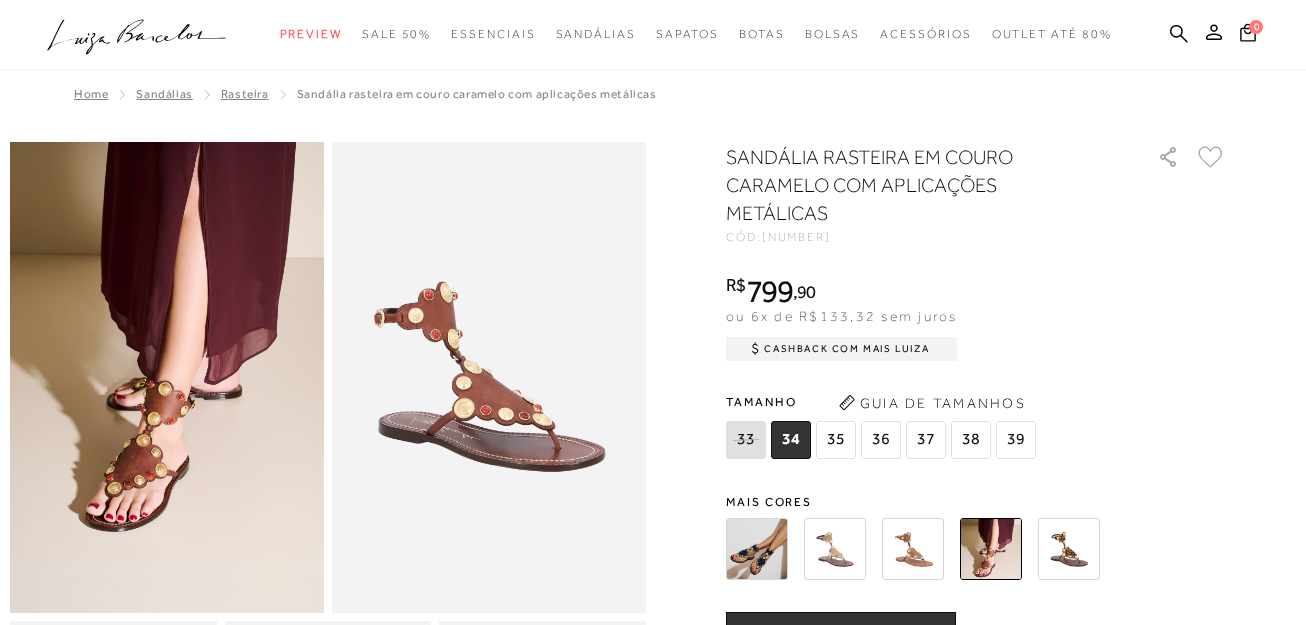 click at bounding box center (835, 549) 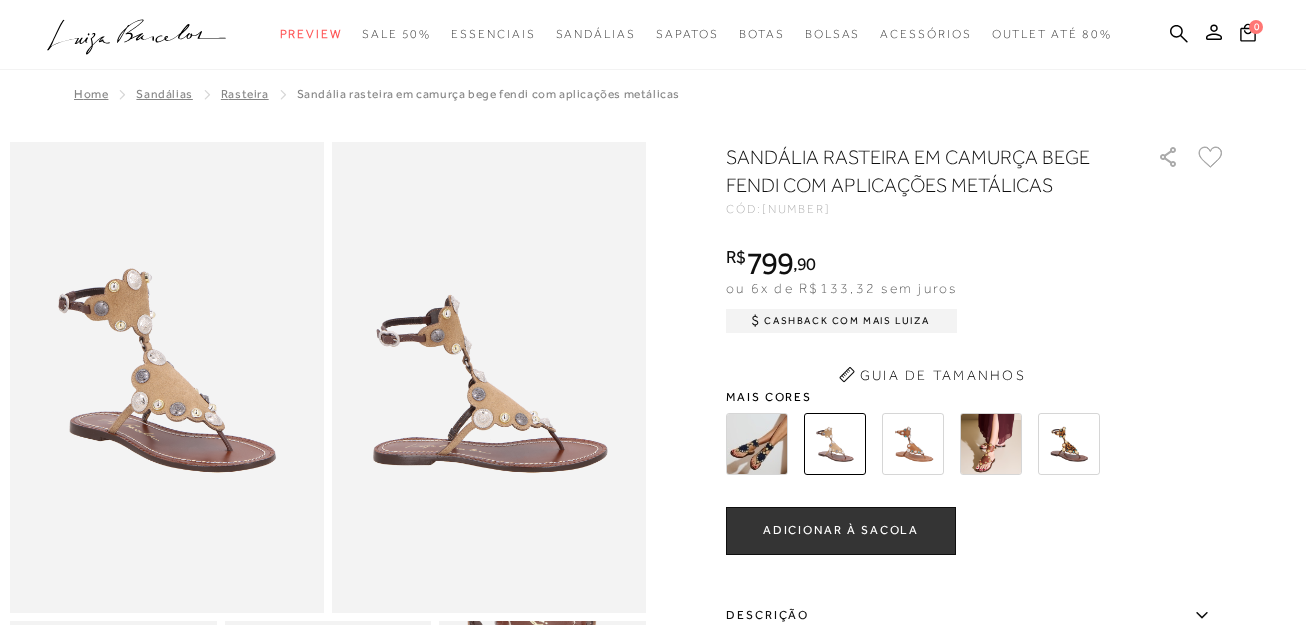 scroll, scrollTop: 0, scrollLeft: 0, axis: both 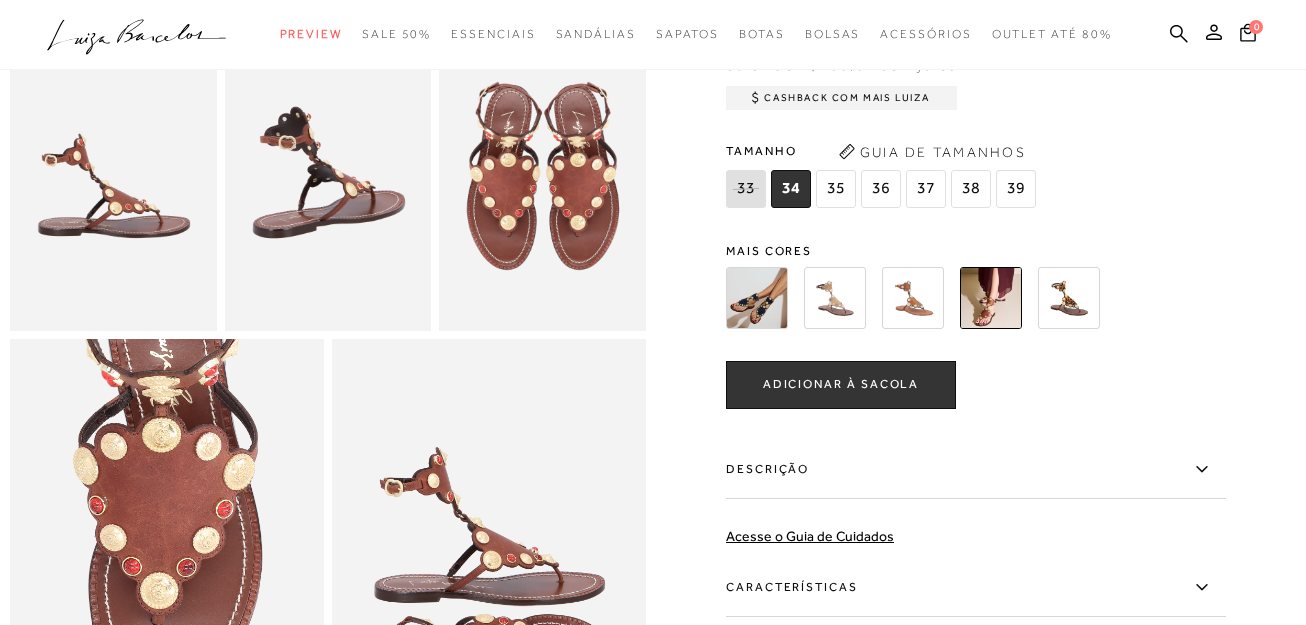 click at bounding box center (835, 298) 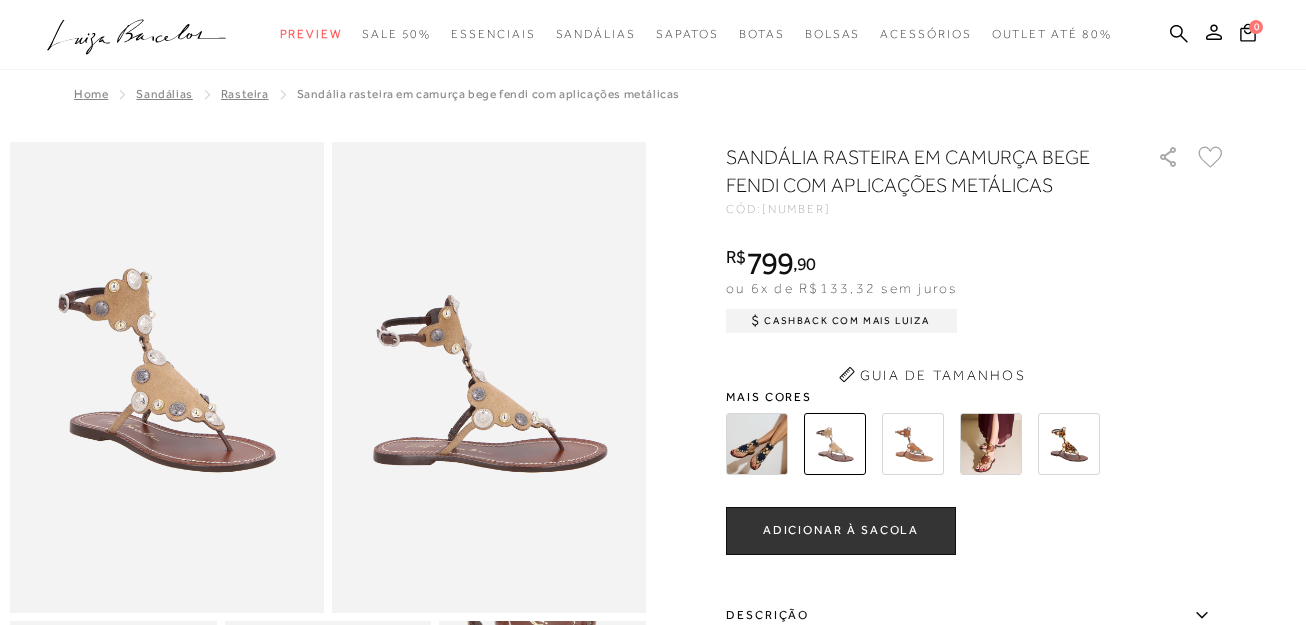 scroll, scrollTop: 0, scrollLeft: 0, axis: both 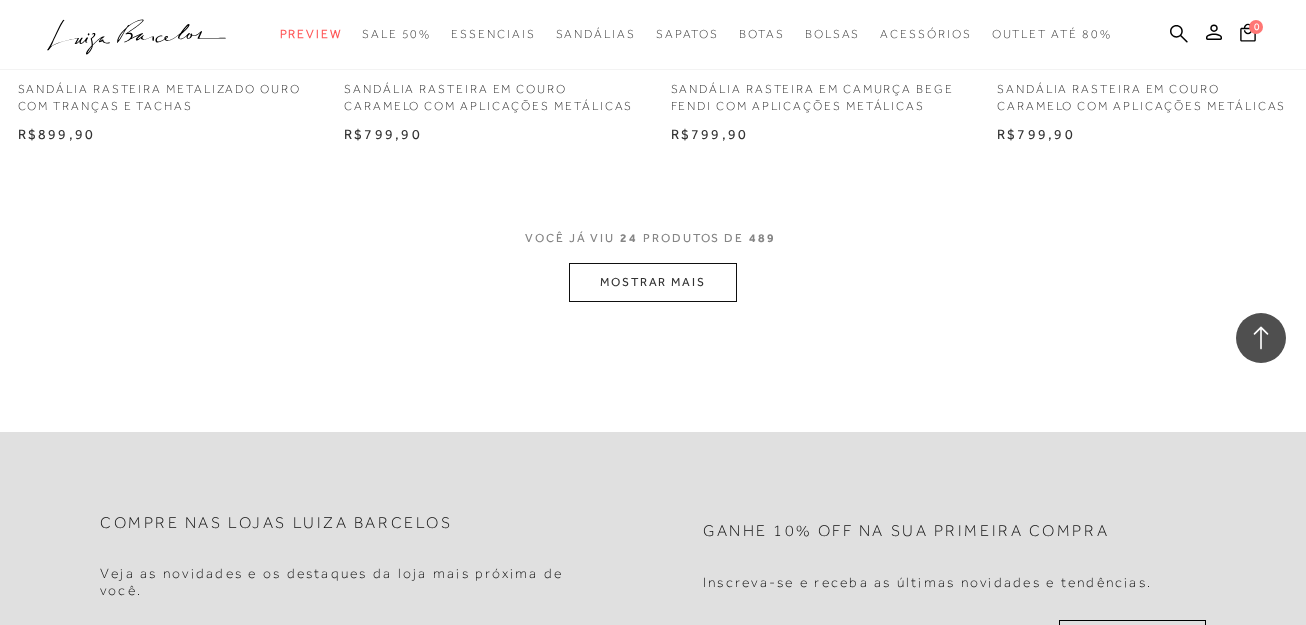 click on "MOSTRAR MAIS" at bounding box center (653, 282) 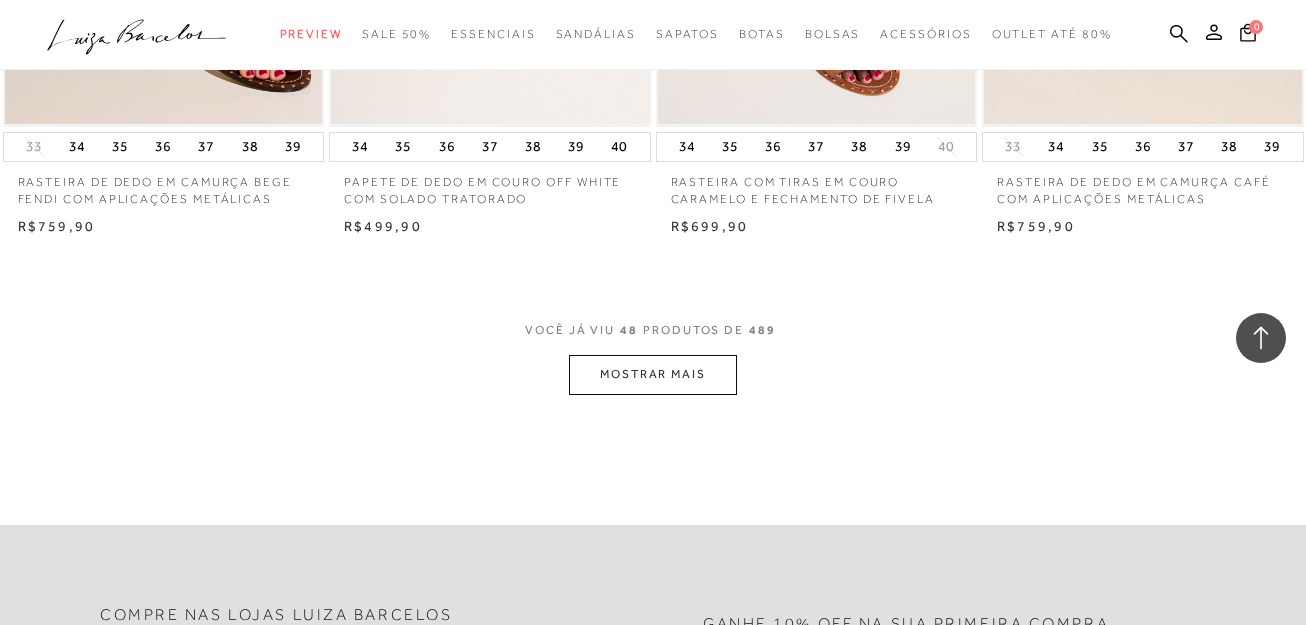 scroll, scrollTop: 7300, scrollLeft: 0, axis: vertical 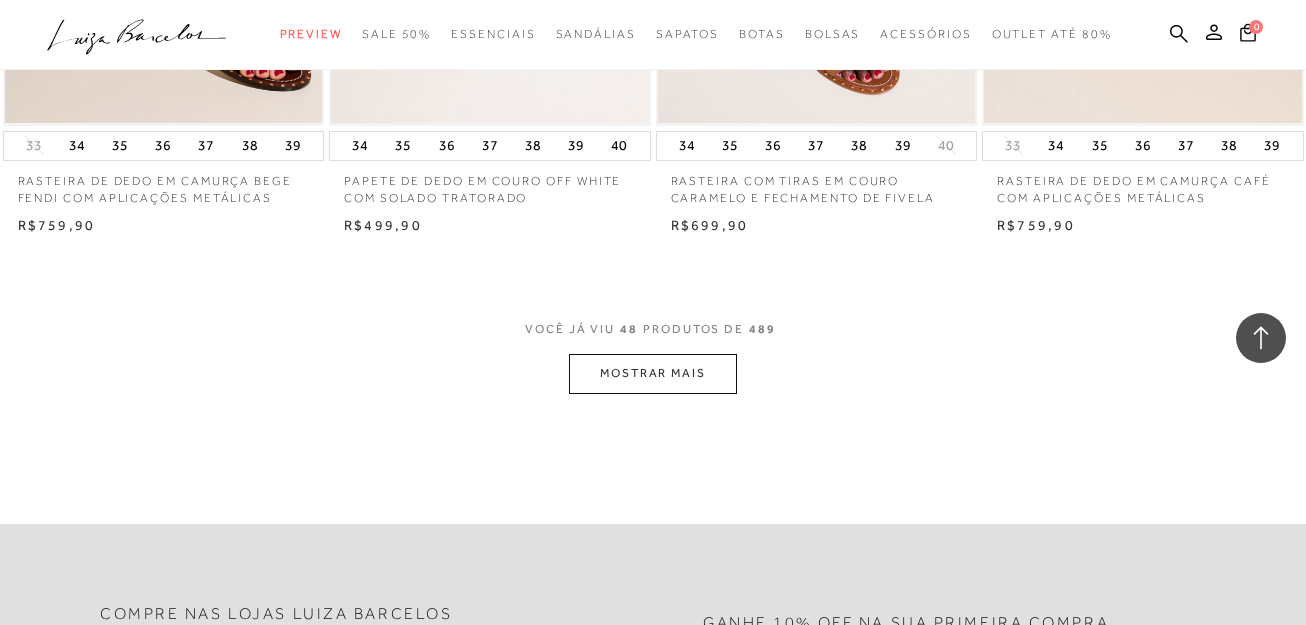 click on "MOSTRAR MAIS" at bounding box center [653, 373] 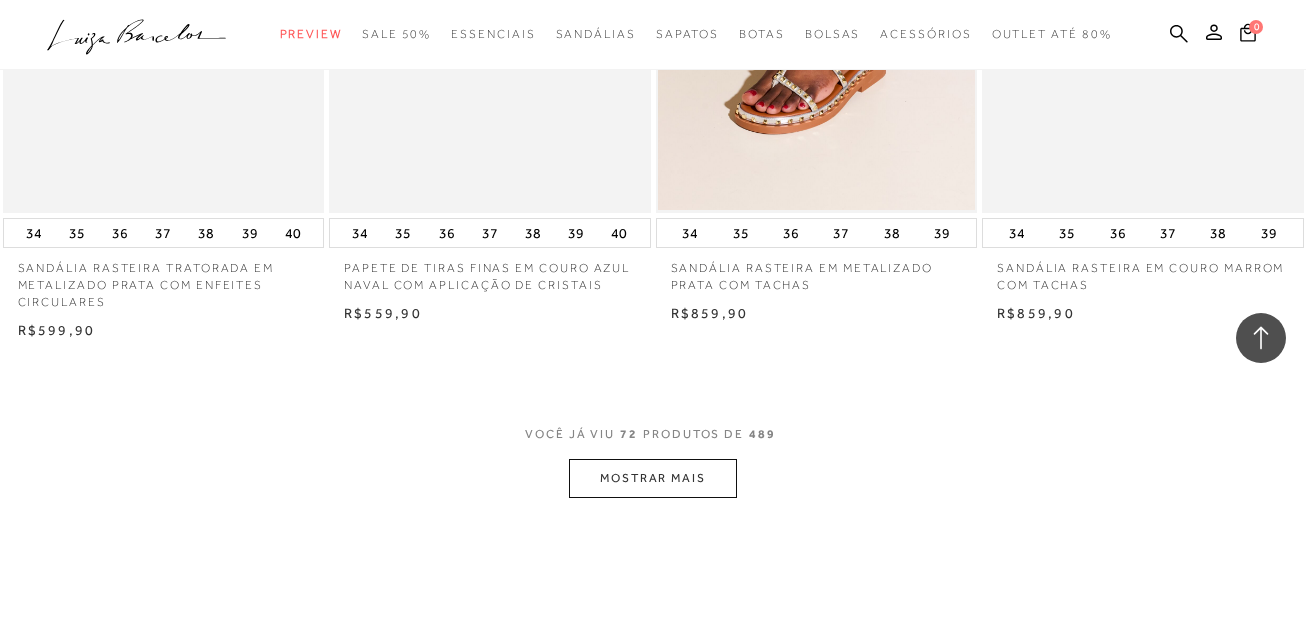 scroll, scrollTop: 10900, scrollLeft: 0, axis: vertical 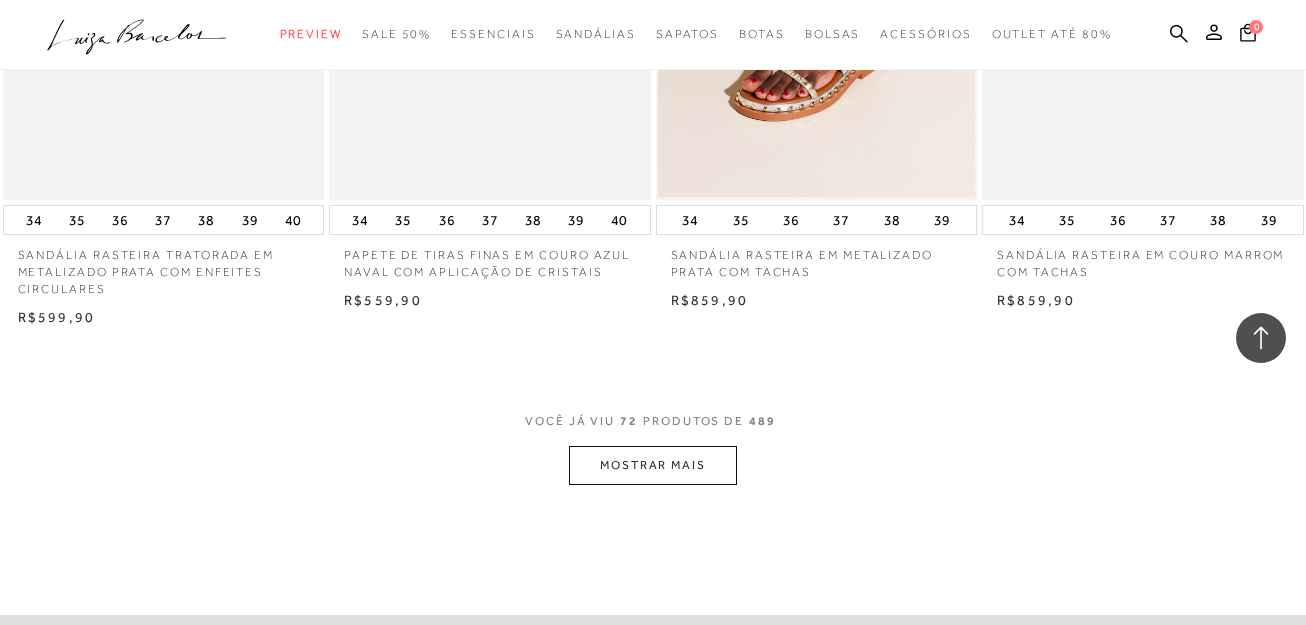 click on "MOSTRAR MAIS" at bounding box center (653, 465) 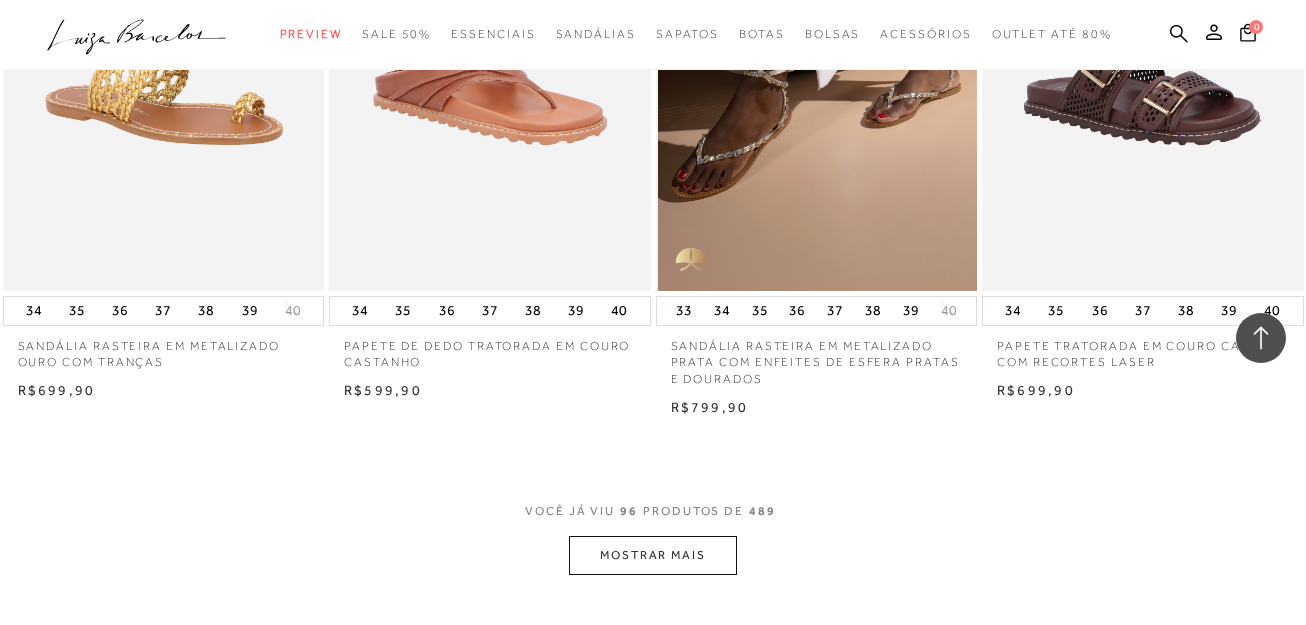 scroll, scrollTop: 14800, scrollLeft: 0, axis: vertical 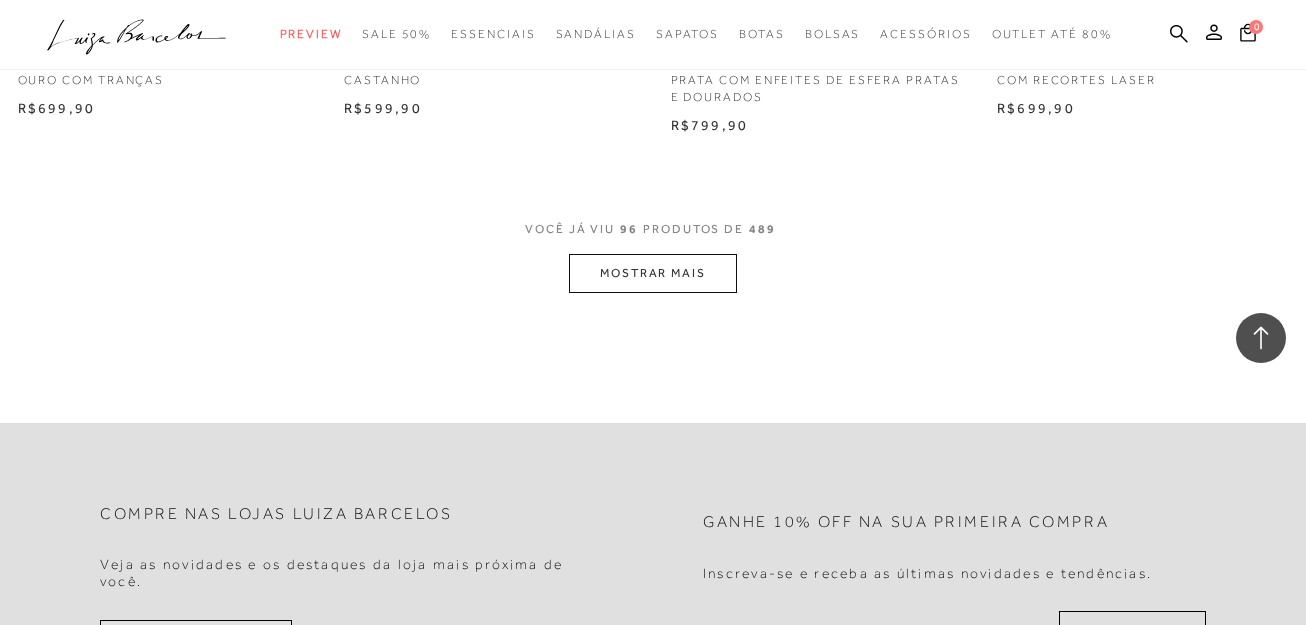 click on "MOSTRAR MAIS" at bounding box center (653, 273) 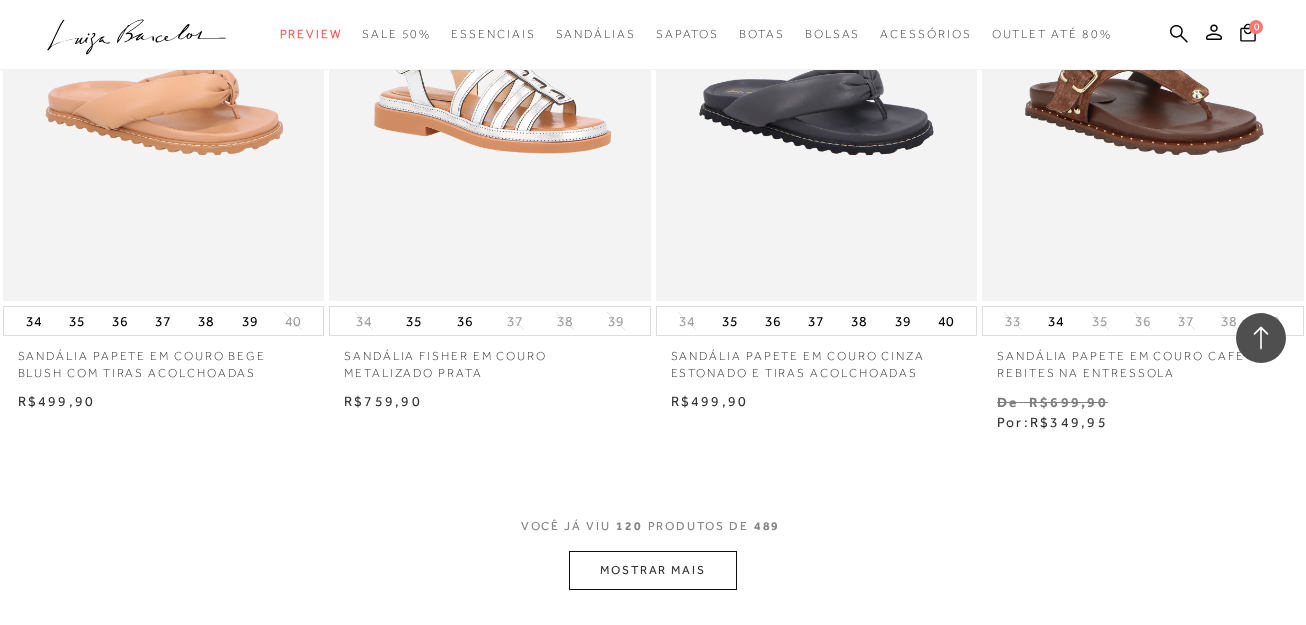 scroll, scrollTop: 18400, scrollLeft: 0, axis: vertical 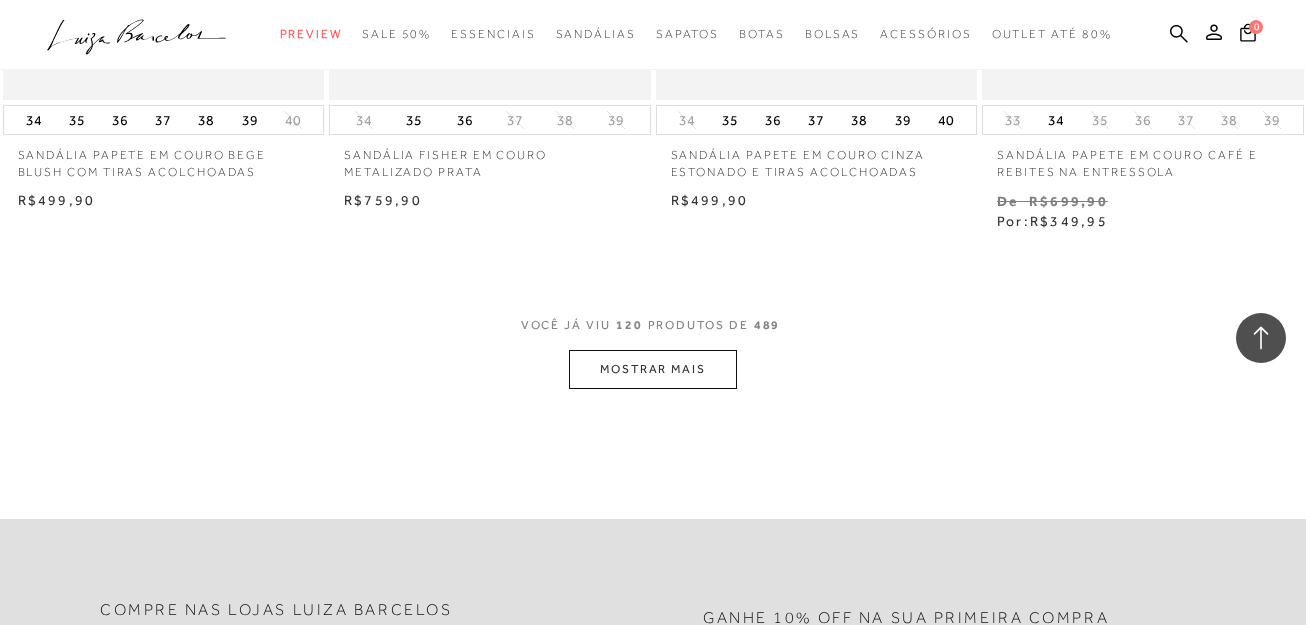 click on "MOSTRAR MAIS" at bounding box center [653, 369] 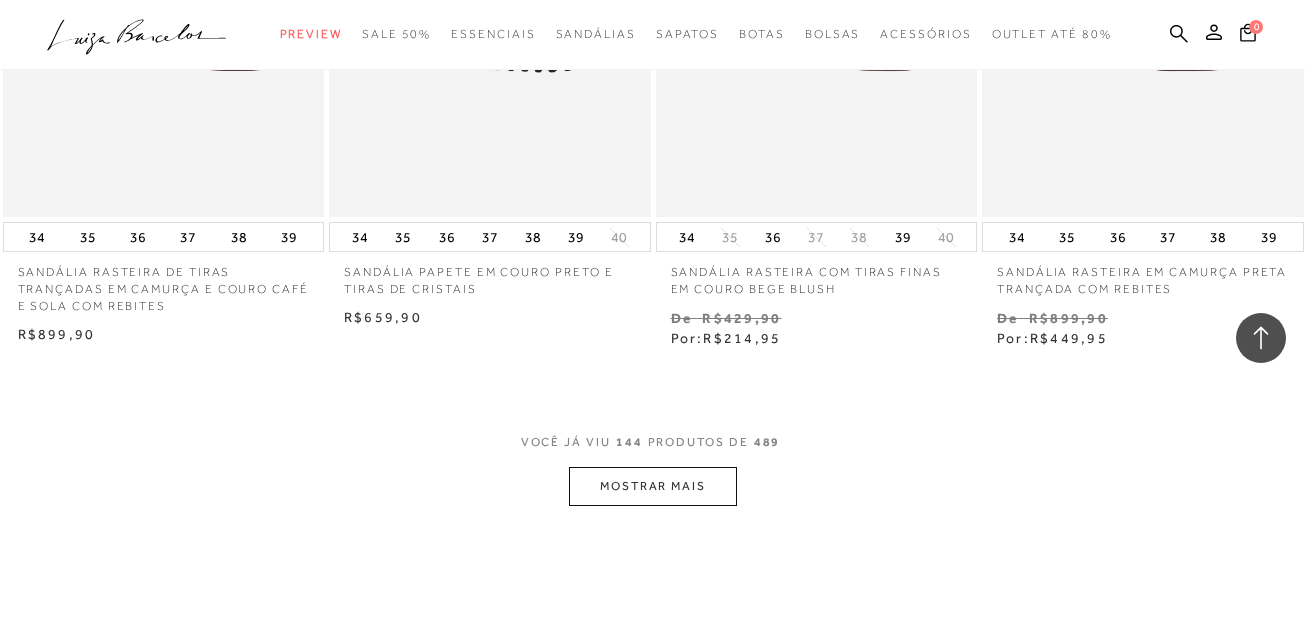 scroll, scrollTop: 22100, scrollLeft: 0, axis: vertical 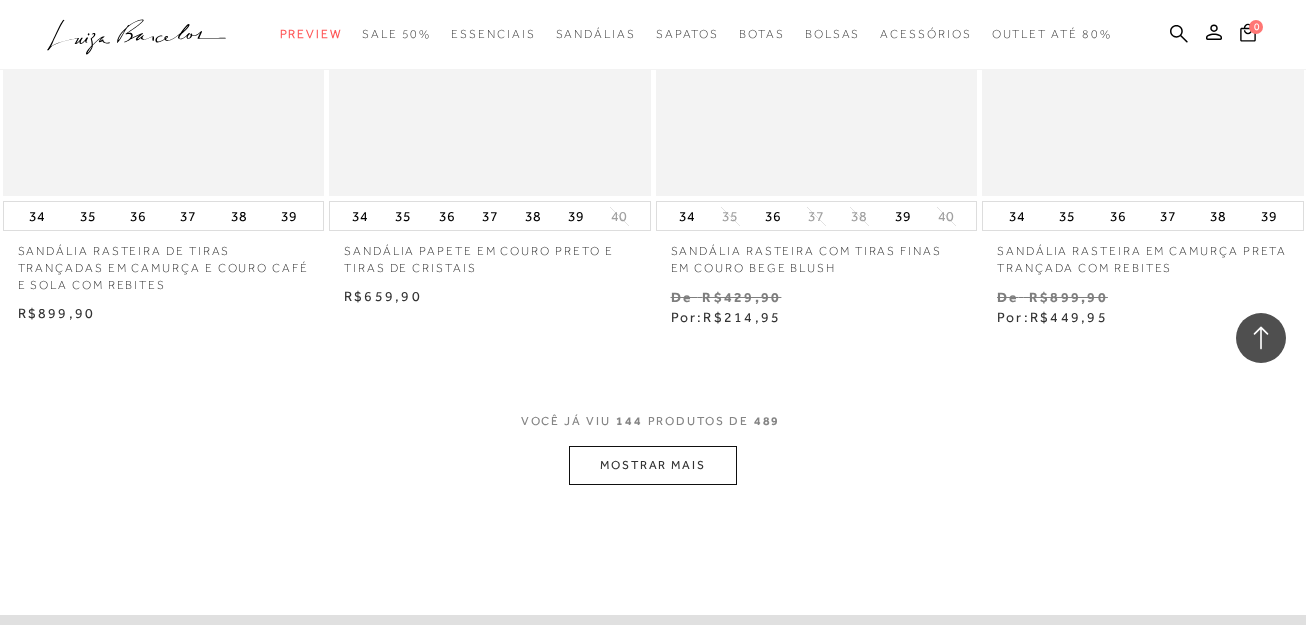 click on "MOSTRAR MAIS" at bounding box center [653, 465] 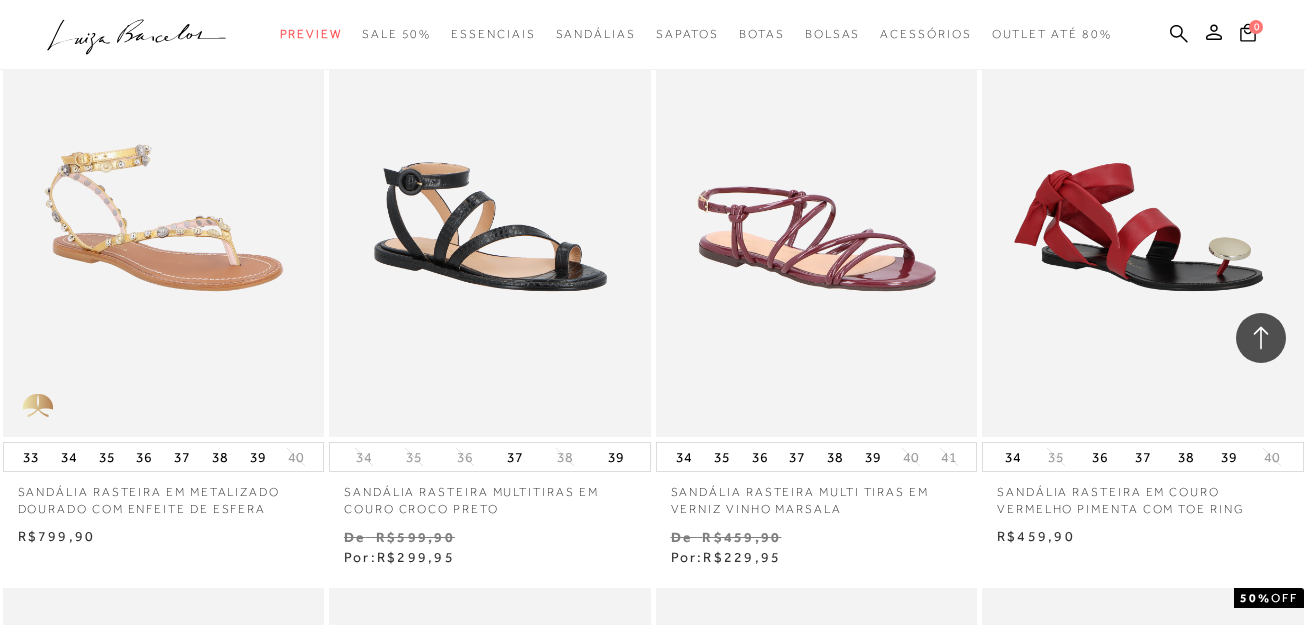 scroll, scrollTop: 21800, scrollLeft: 0, axis: vertical 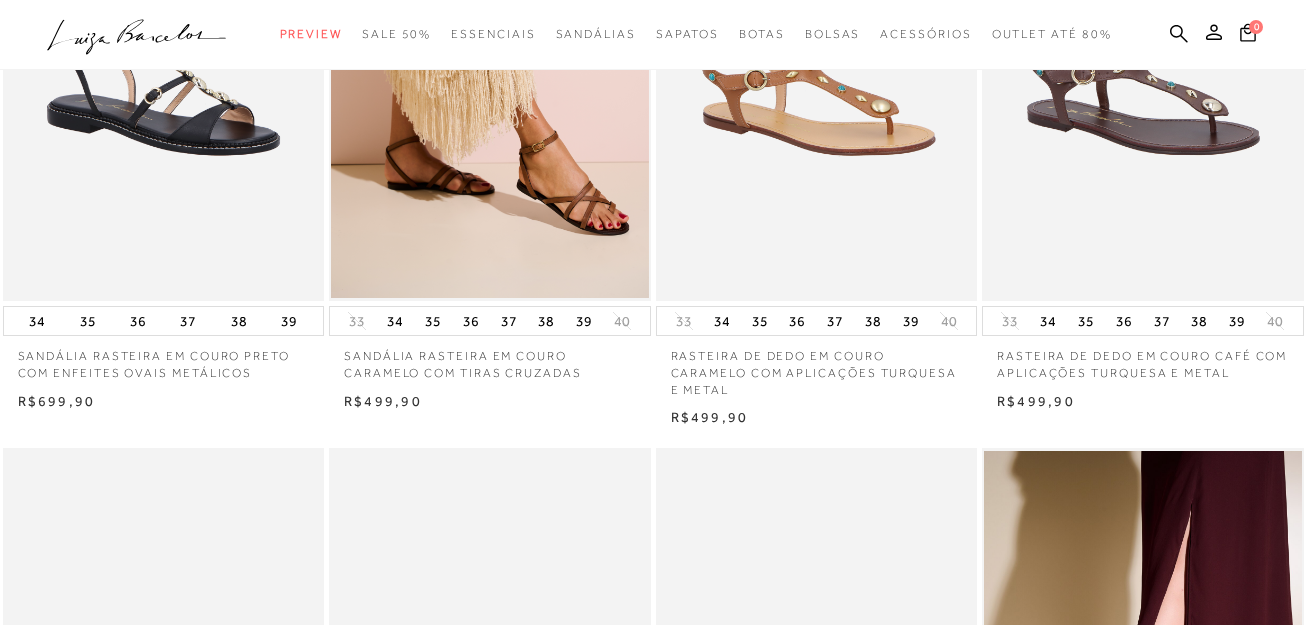 click at bounding box center [818, 60] 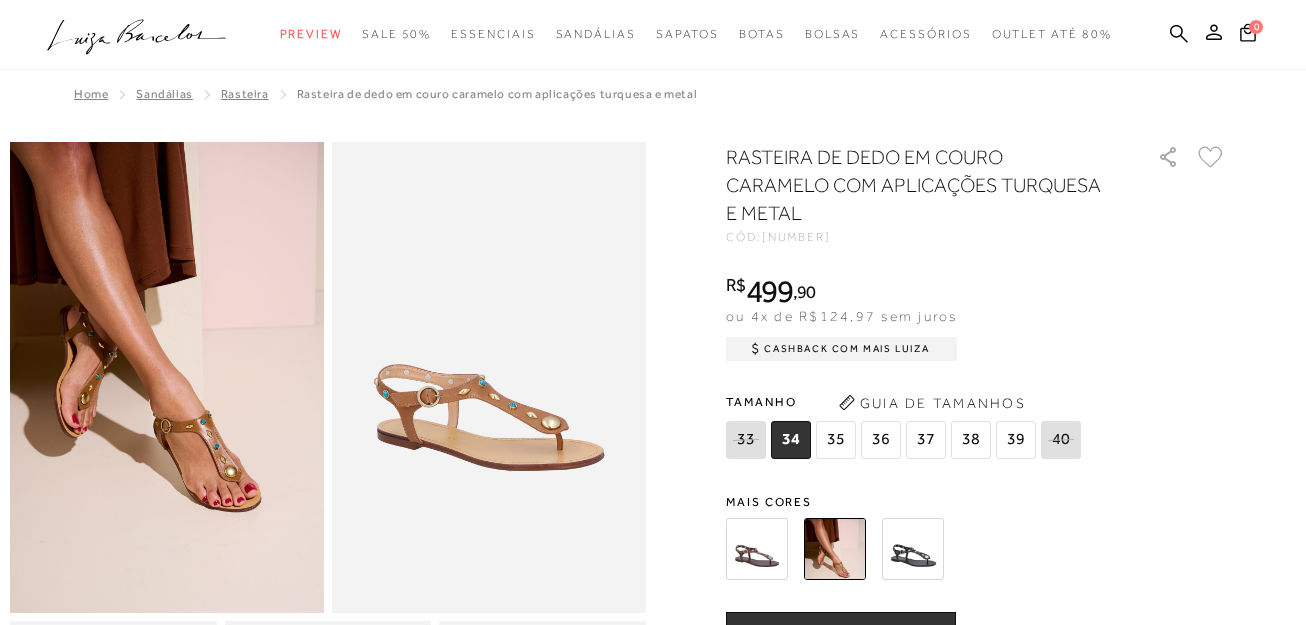 scroll, scrollTop: 0, scrollLeft: 0, axis: both 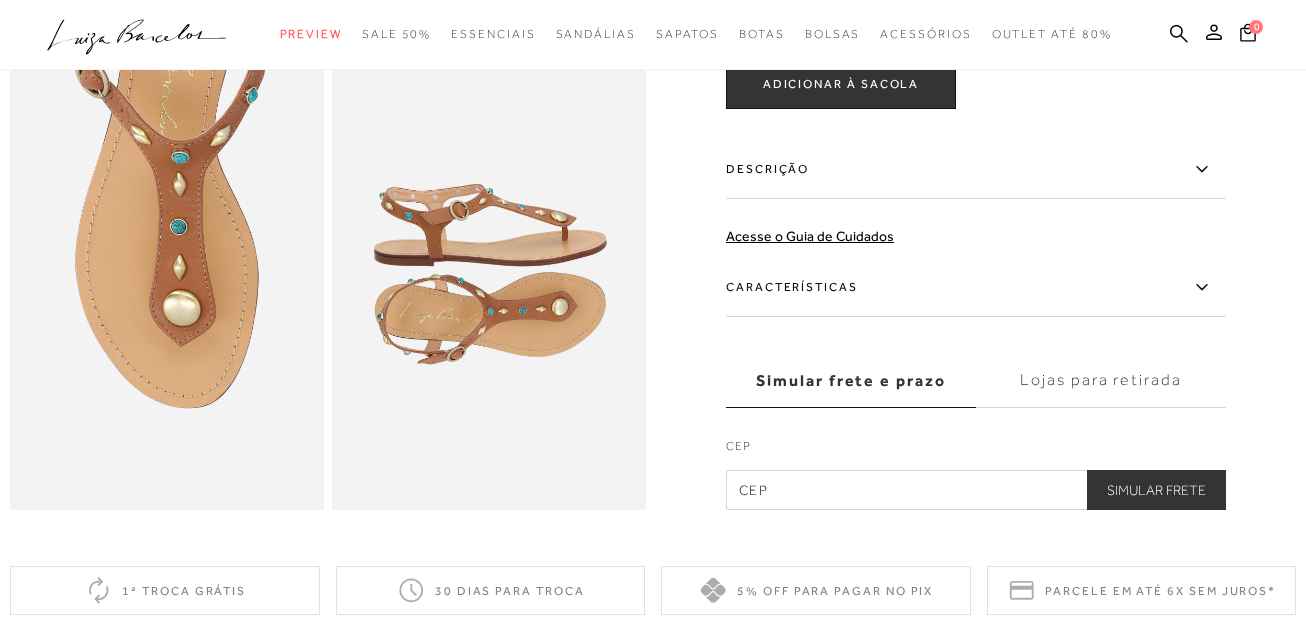 click on "ADICIONAR À SACOLA" at bounding box center [841, 84] 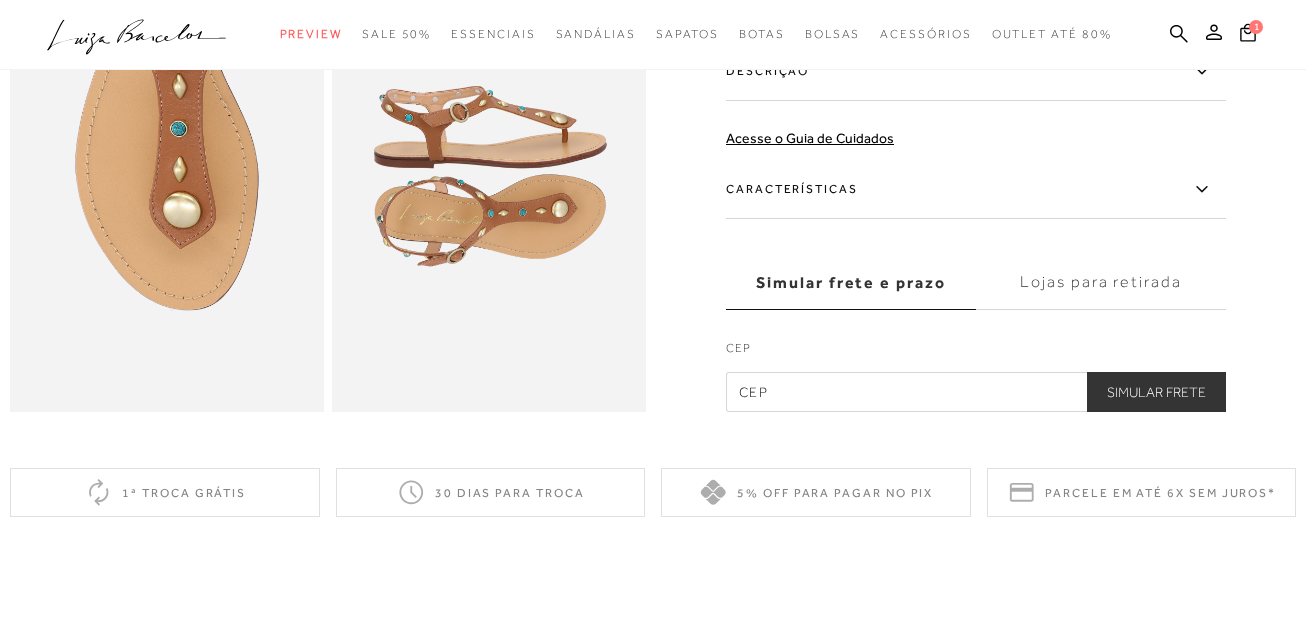 scroll, scrollTop: 1000, scrollLeft: 0, axis: vertical 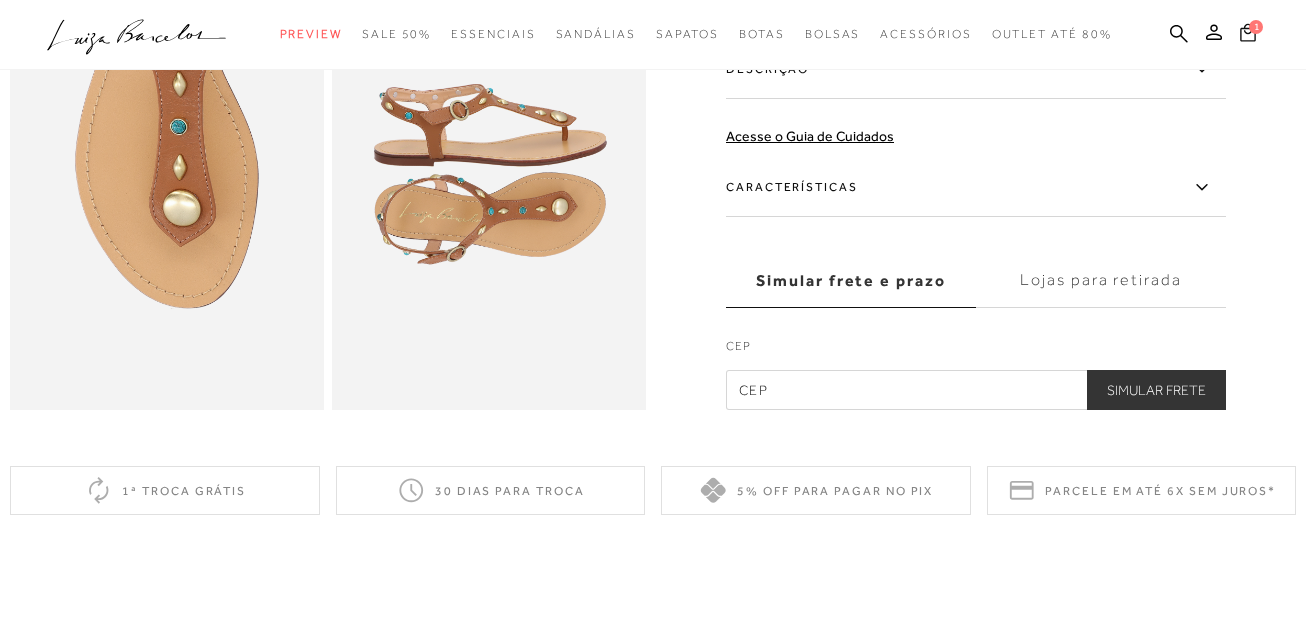 click 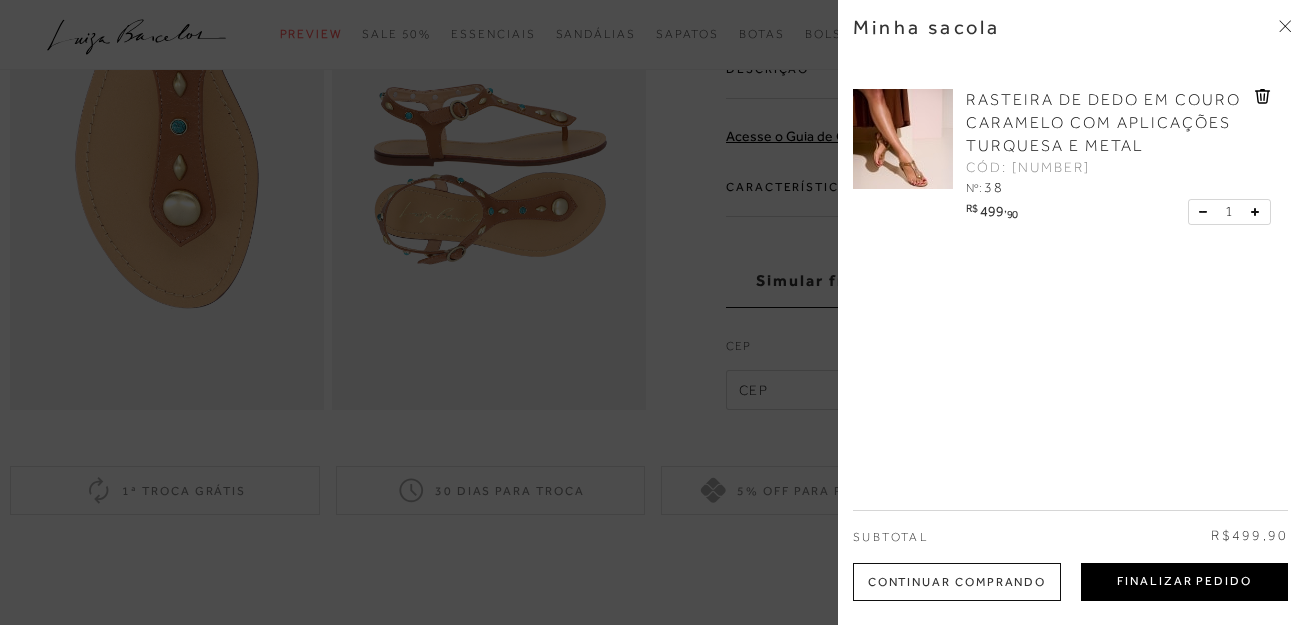 click on "Finalizar Pedido" at bounding box center [1184, 582] 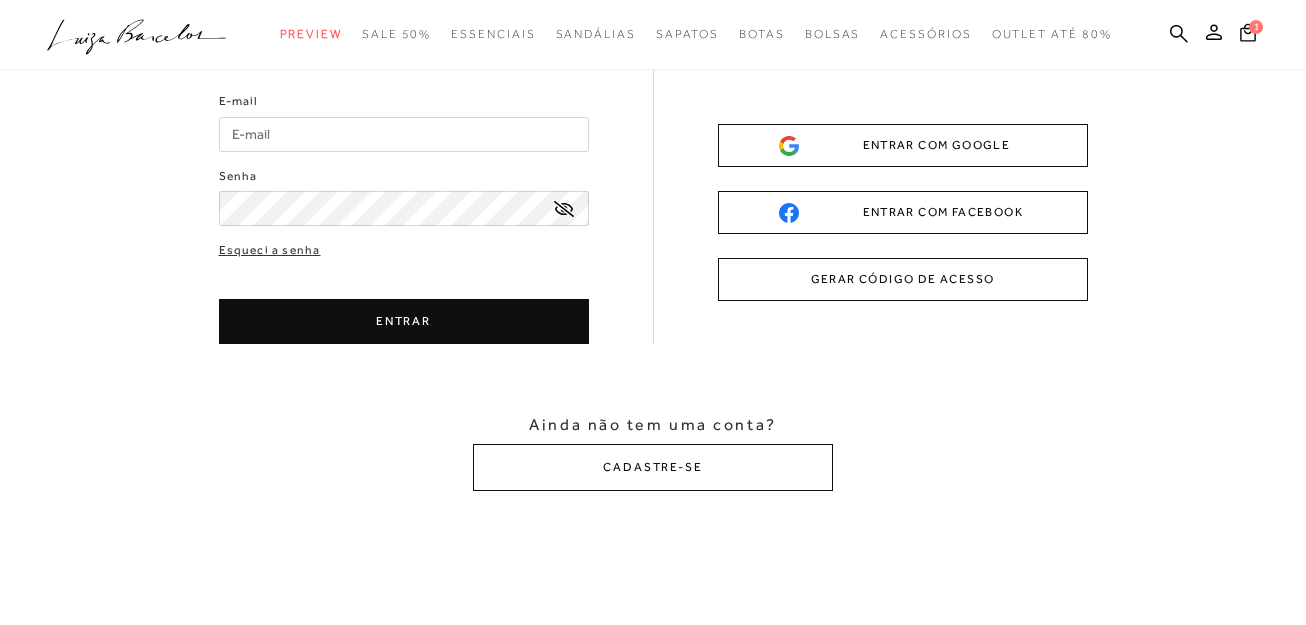 scroll, scrollTop: 0, scrollLeft: 0, axis: both 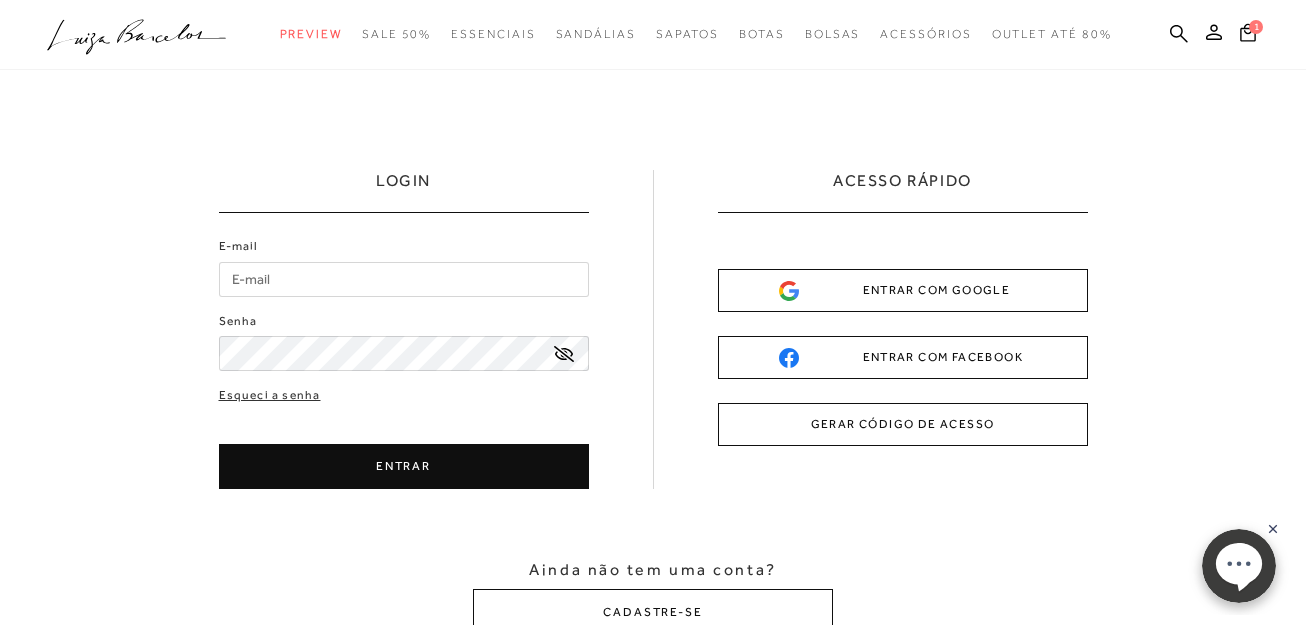 click on "E-mail" at bounding box center [404, 279] 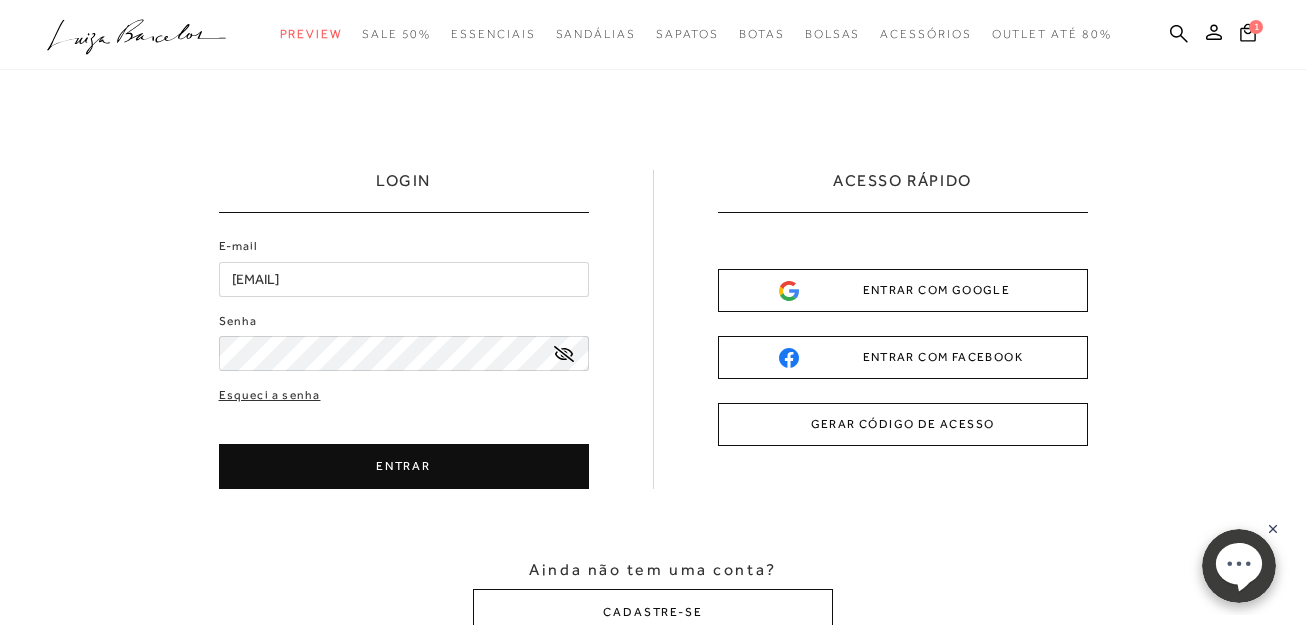 type on "tania.professora20@hotmail.com" 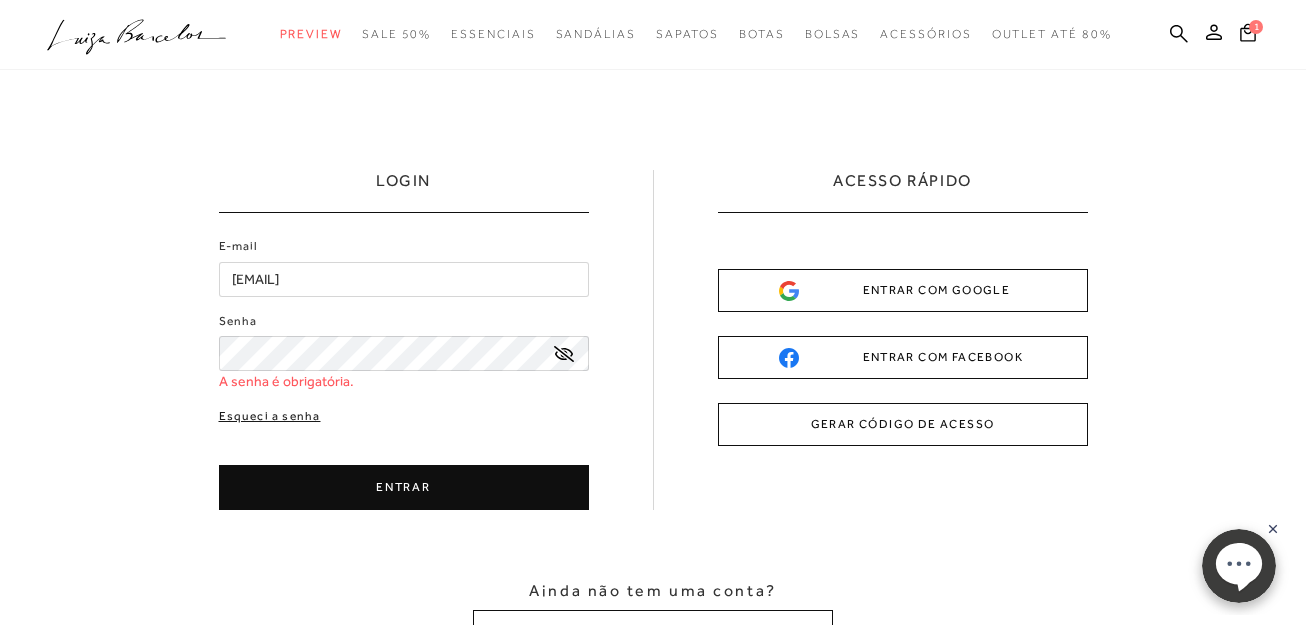 click on "E-mail
tania.professora20@hotmail.com
Senha
A senha é obrigatória.
Esqueci a senha" at bounding box center (404, 373) 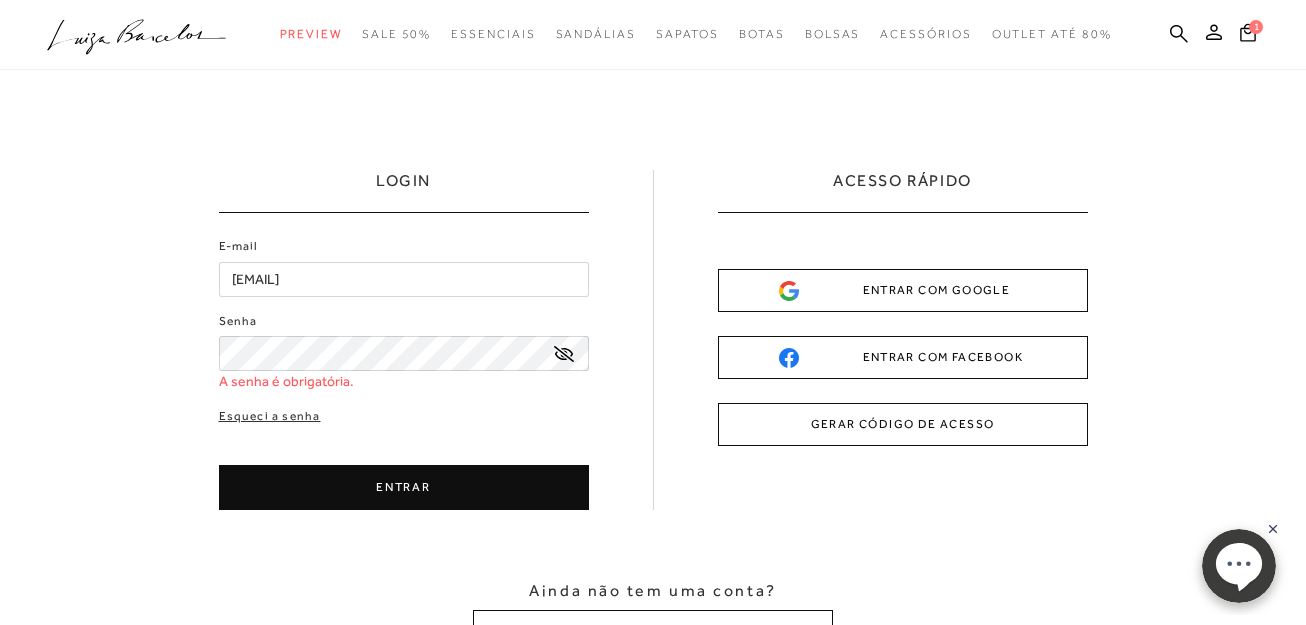 click on "ENTRAR COM GOOGLE" at bounding box center (903, 290) 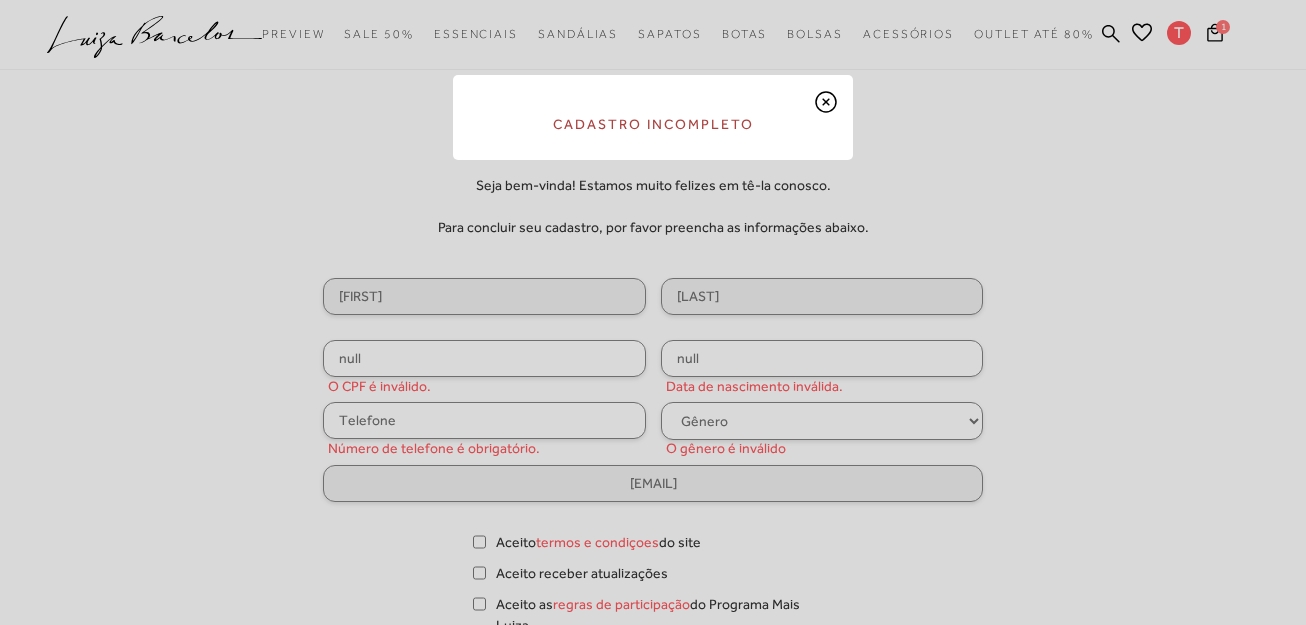 scroll, scrollTop: 0, scrollLeft: 0, axis: both 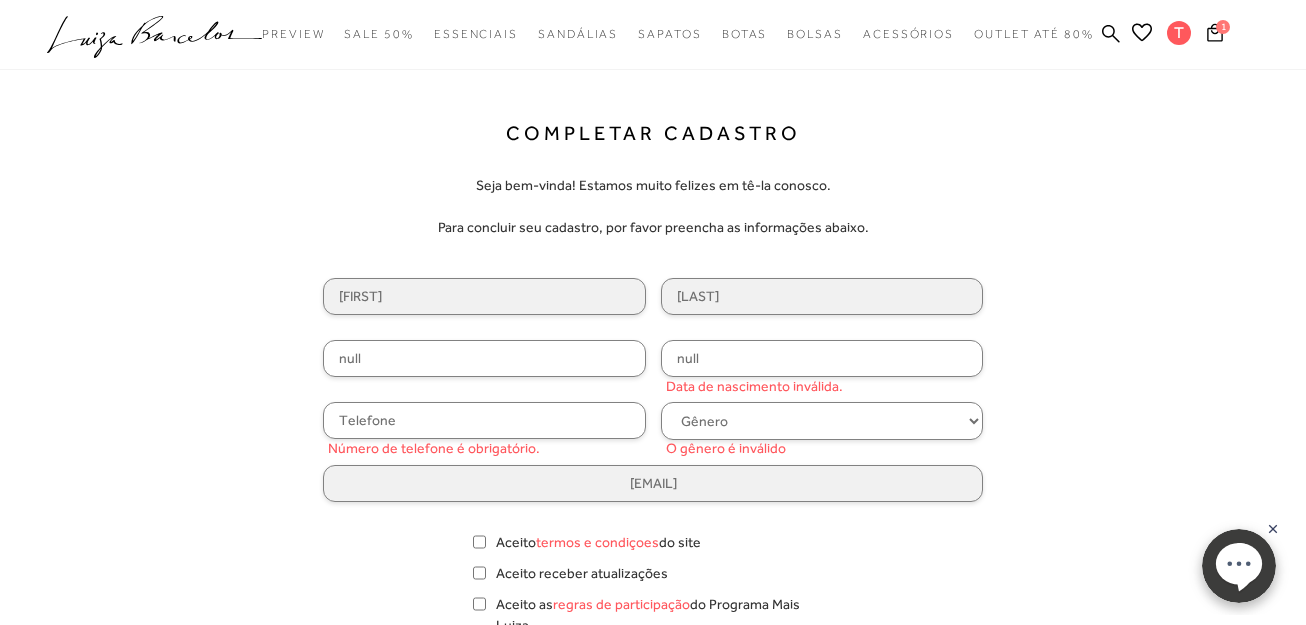 click on "null" at bounding box center [484, 358] 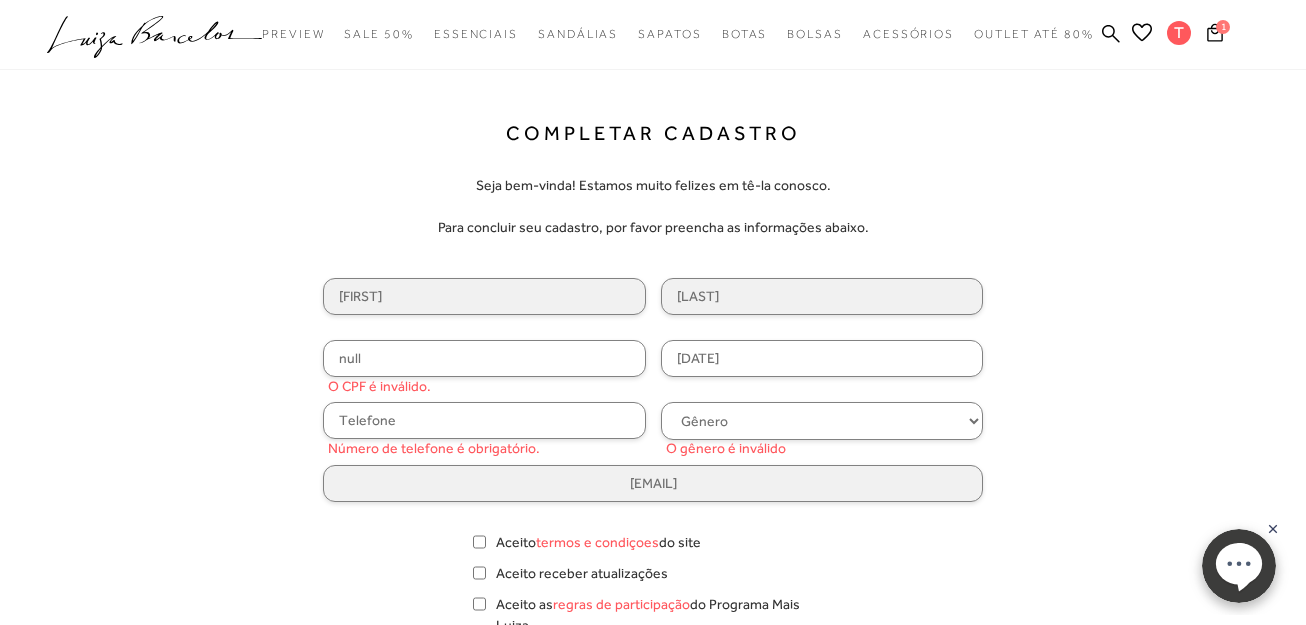 type on "[DATE]" 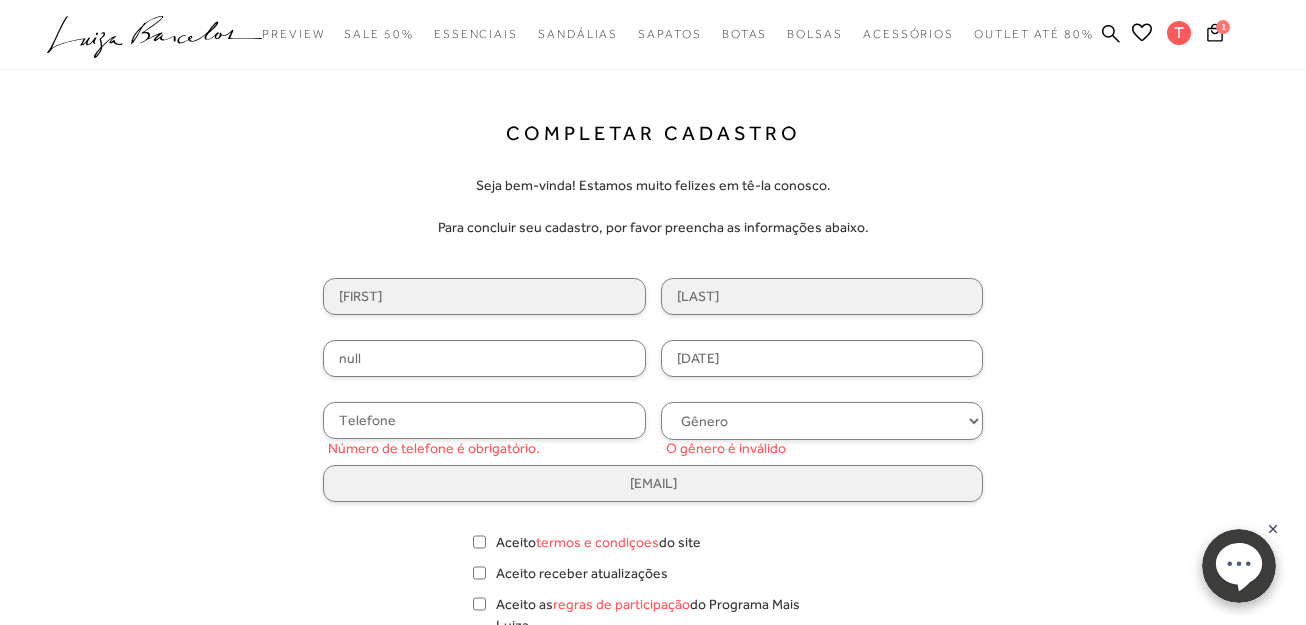 click on "null" at bounding box center [484, 358] 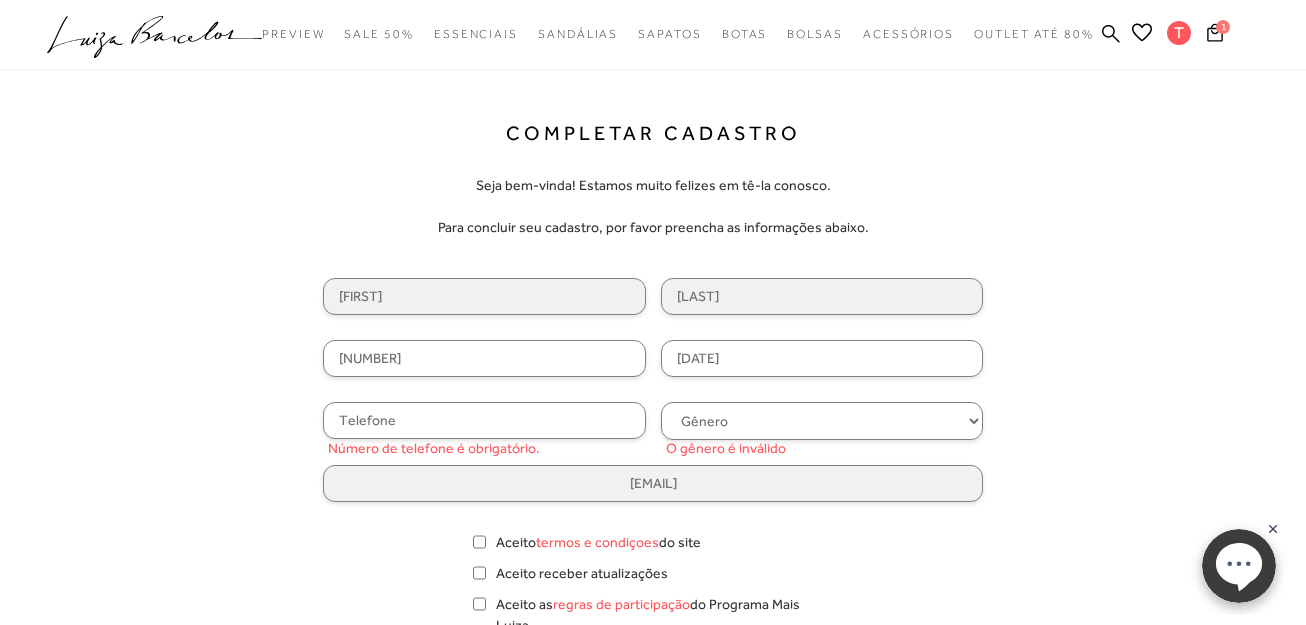 type on "[NUMBER]" 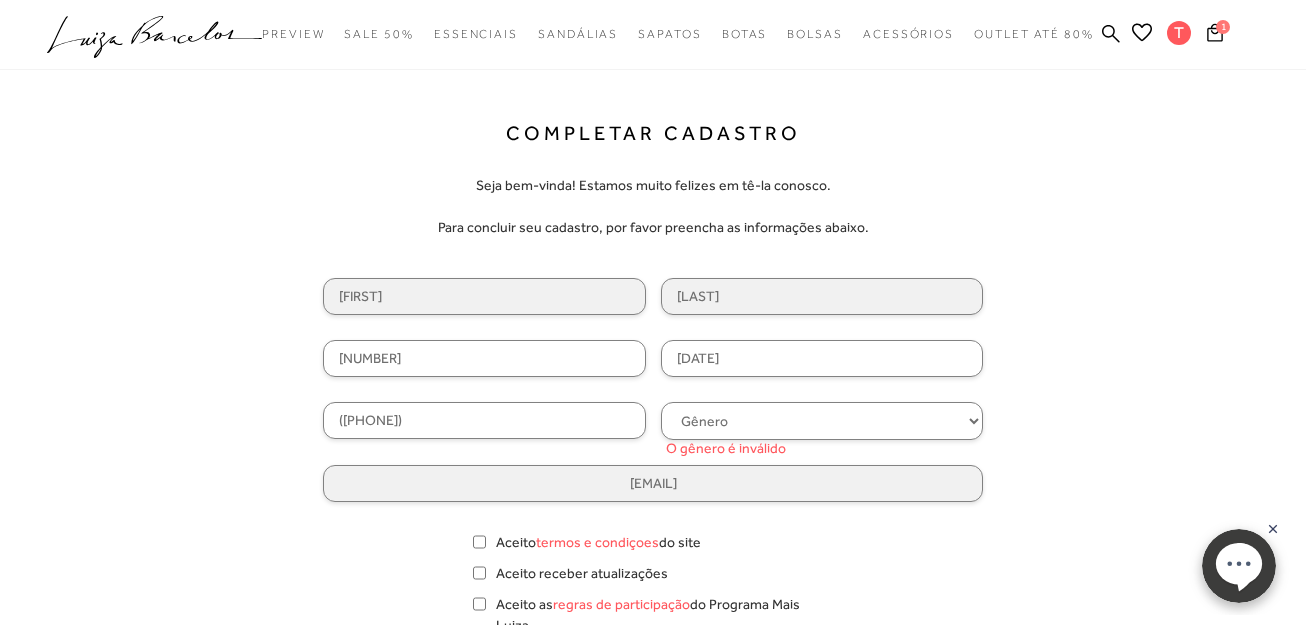 type on "([PHONE])" 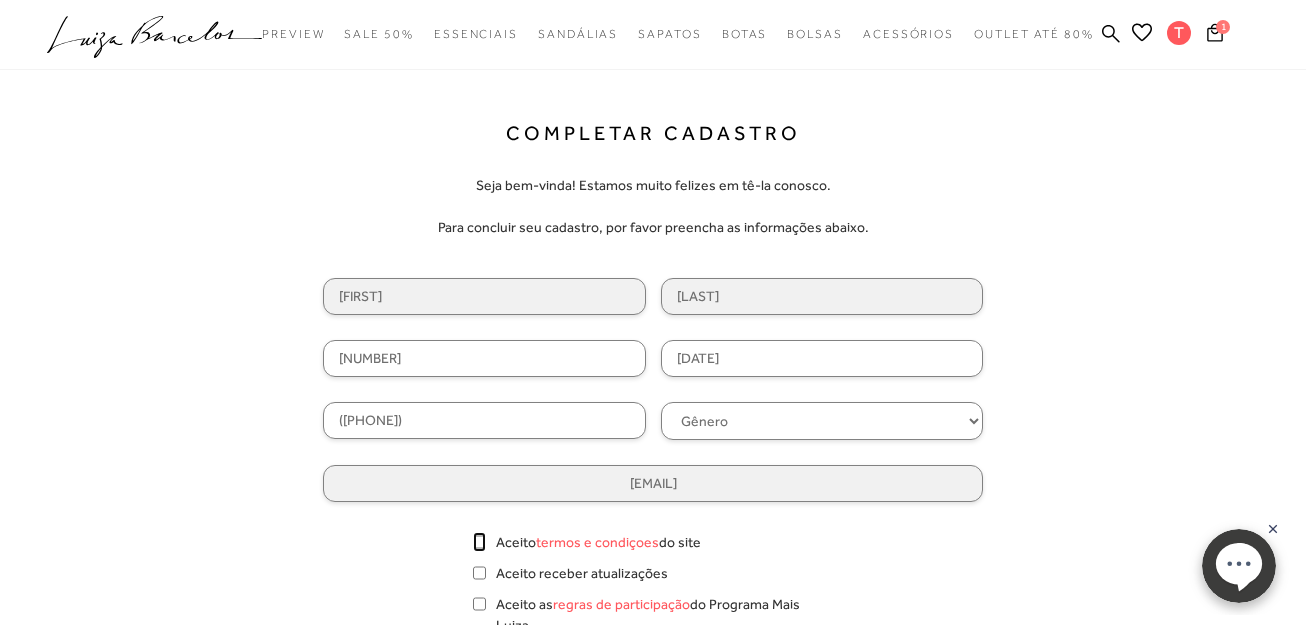 click on "Aceito  termos e condiçoes  do site" at bounding box center [479, 542] 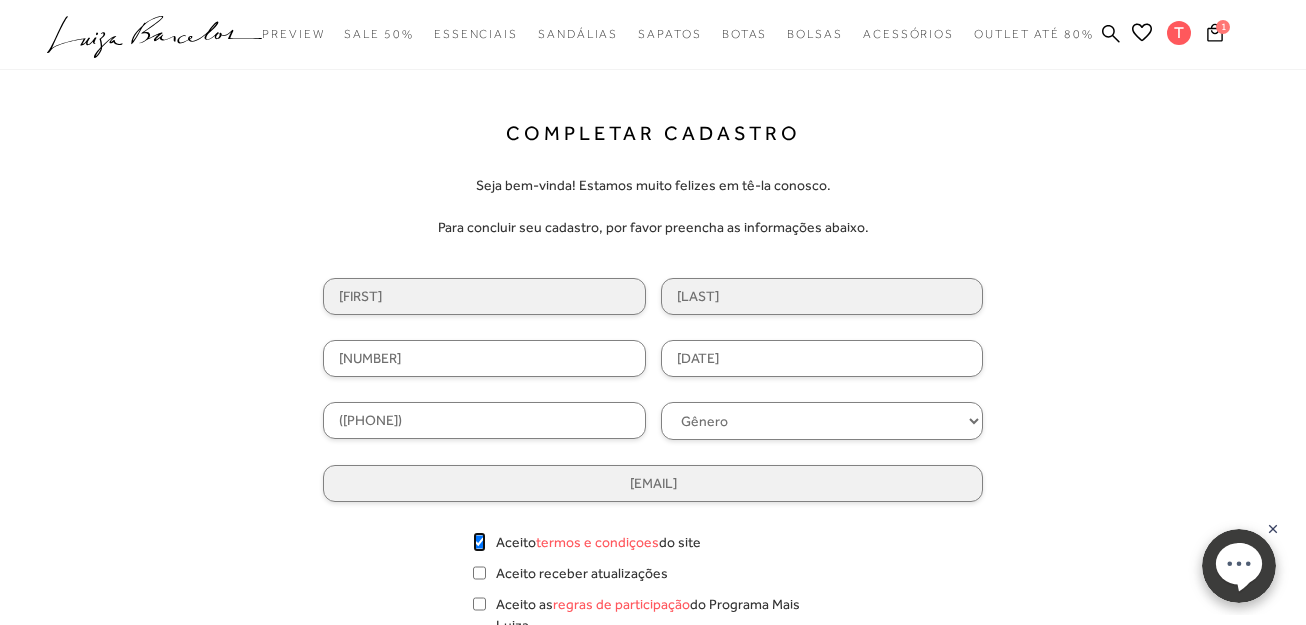 checkbox on "true" 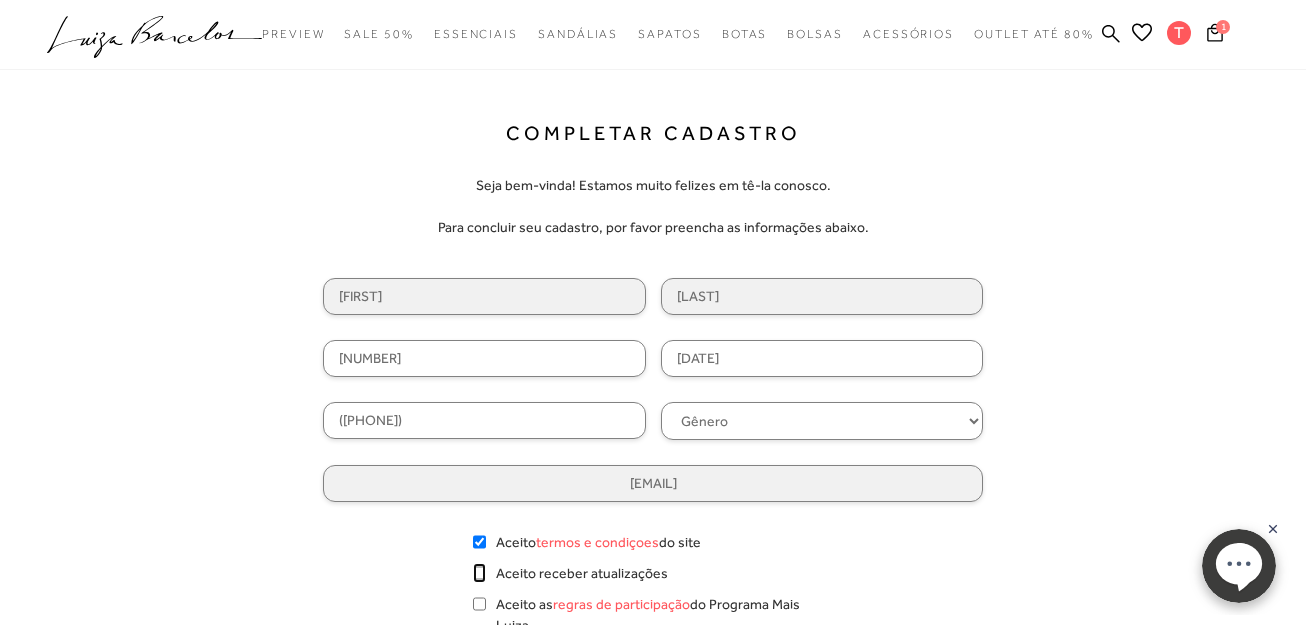 click on "Aceito receber atualizações" at bounding box center (479, 573) 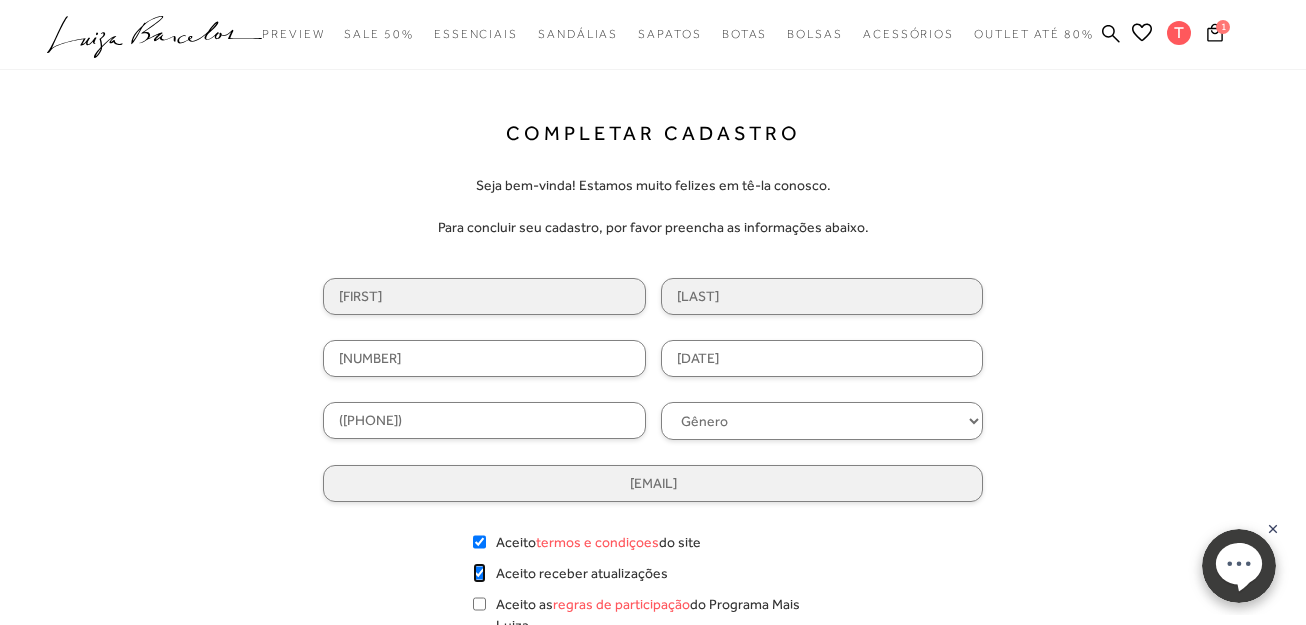 checkbox on "true" 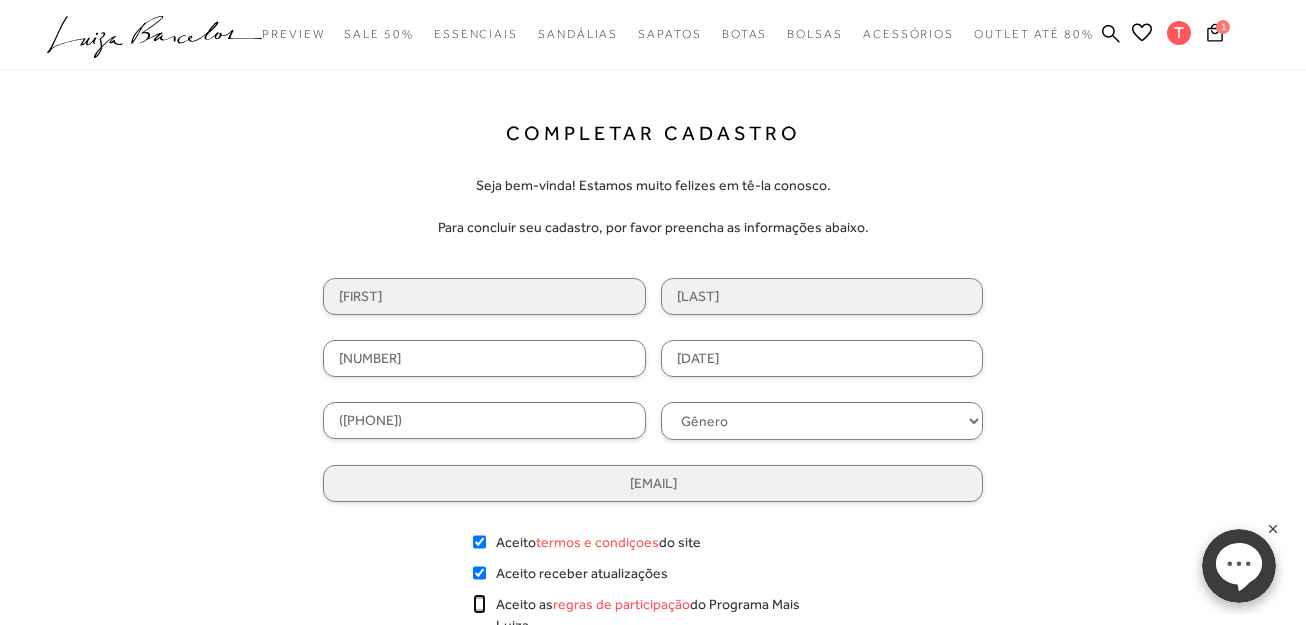 click on "Aceito as  regras de participação  do Programa Mais Luiza" at bounding box center (479, 604) 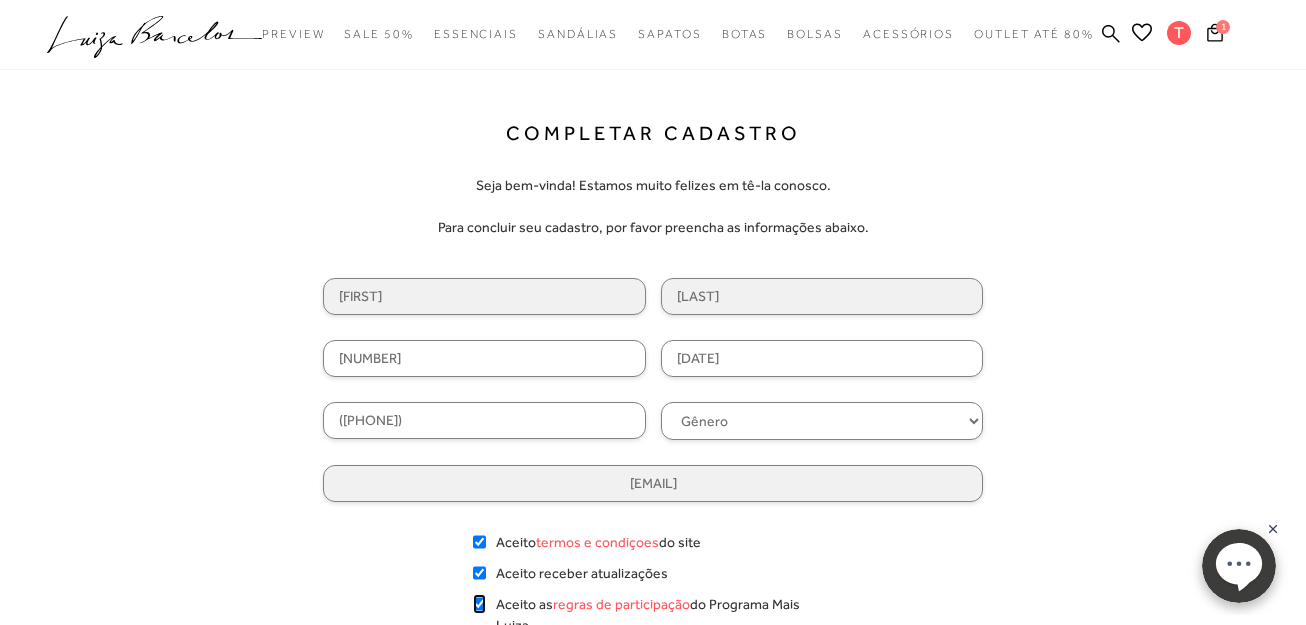 scroll, scrollTop: 546, scrollLeft: 0, axis: vertical 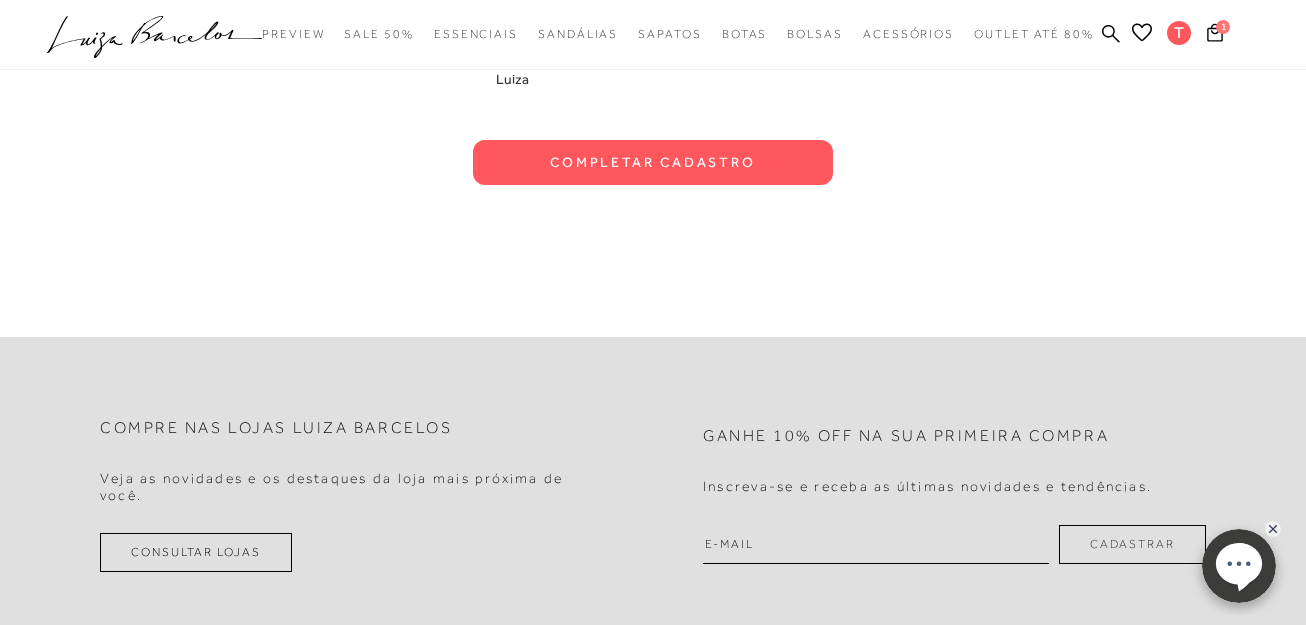 click on "Completar Cadastro" at bounding box center (653, 162) 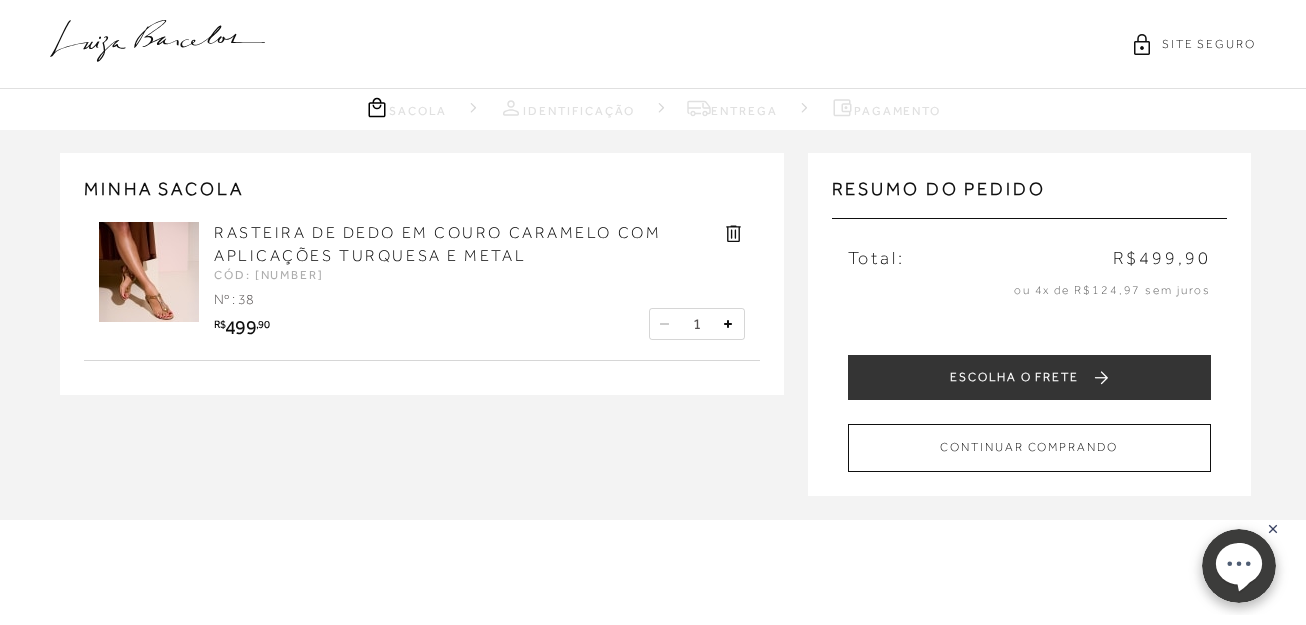 scroll, scrollTop: 0, scrollLeft: 0, axis: both 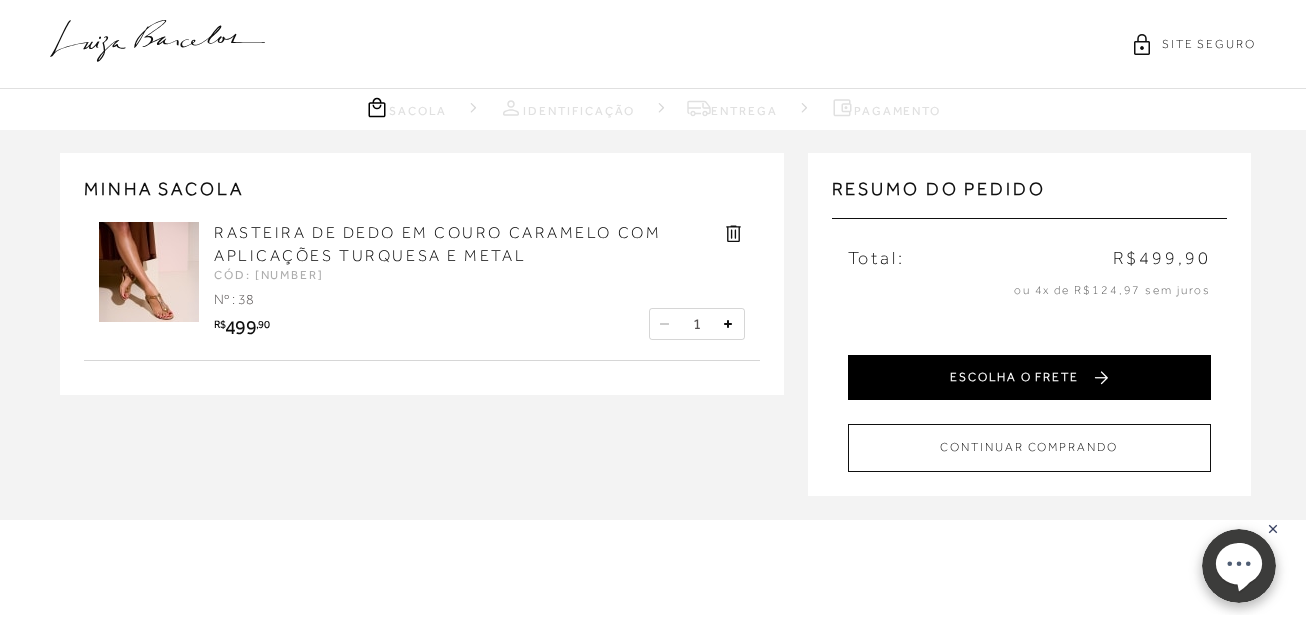 click on "ESCOLHA O FRETE" at bounding box center [1029, 377] 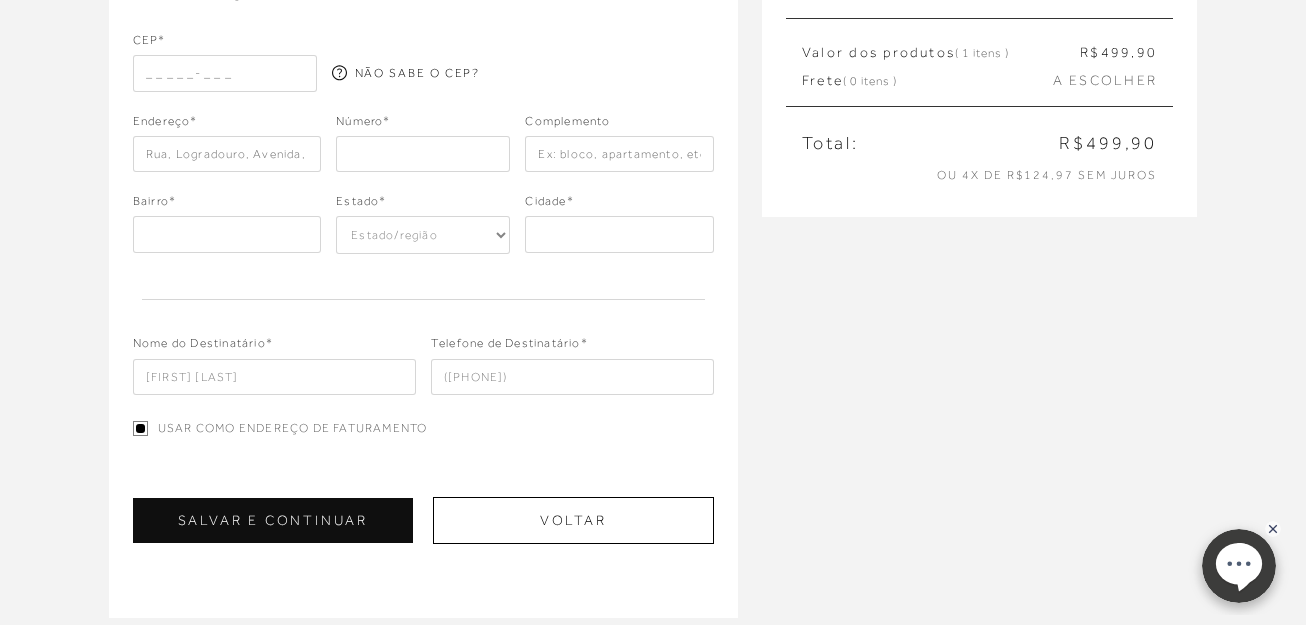 scroll, scrollTop: 100, scrollLeft: 0, axis: vertical 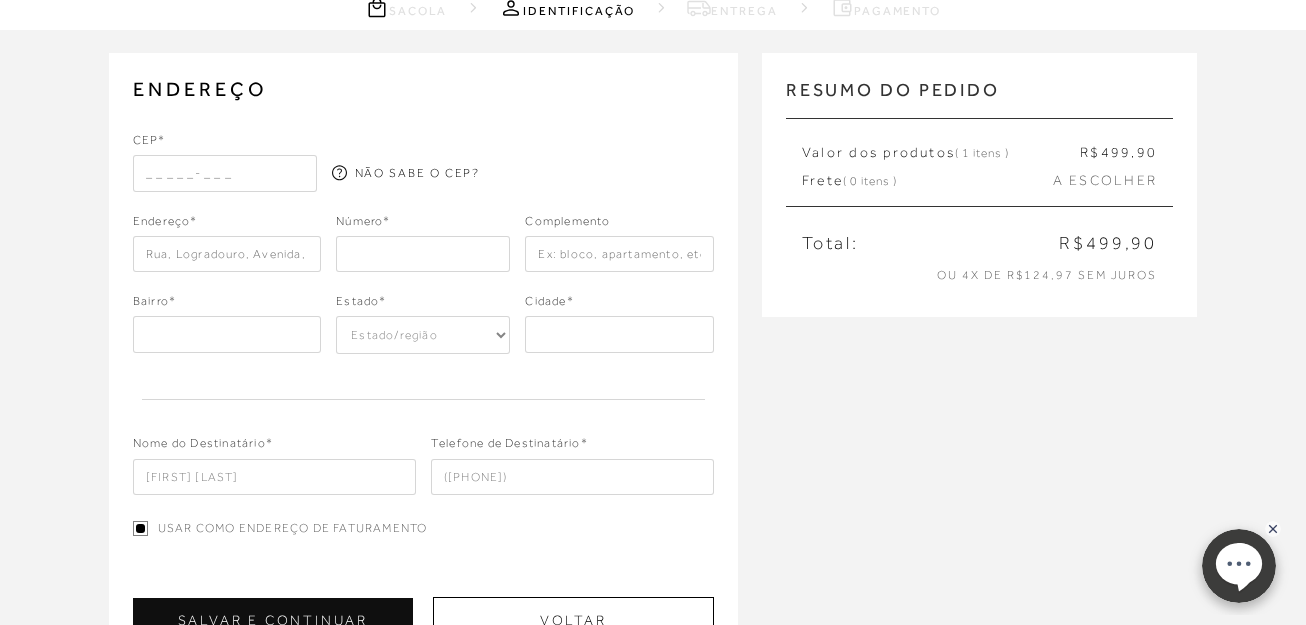 click at bounding box center [225, 173] 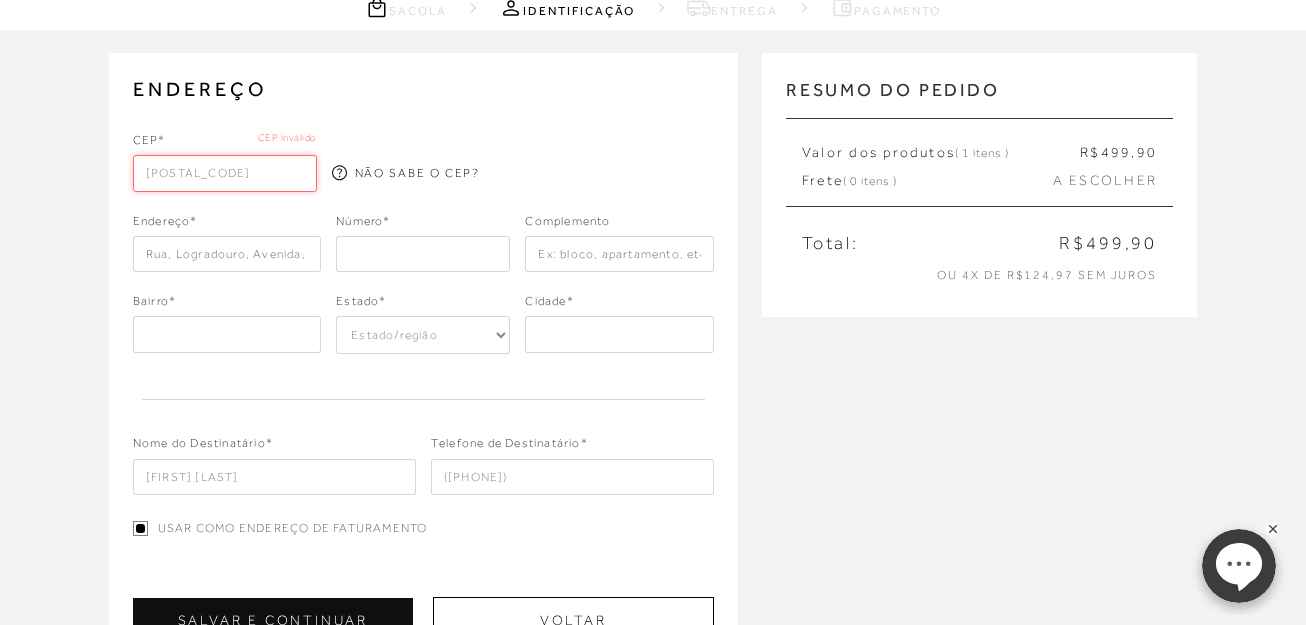 type on "[POSTAL_CODE]" 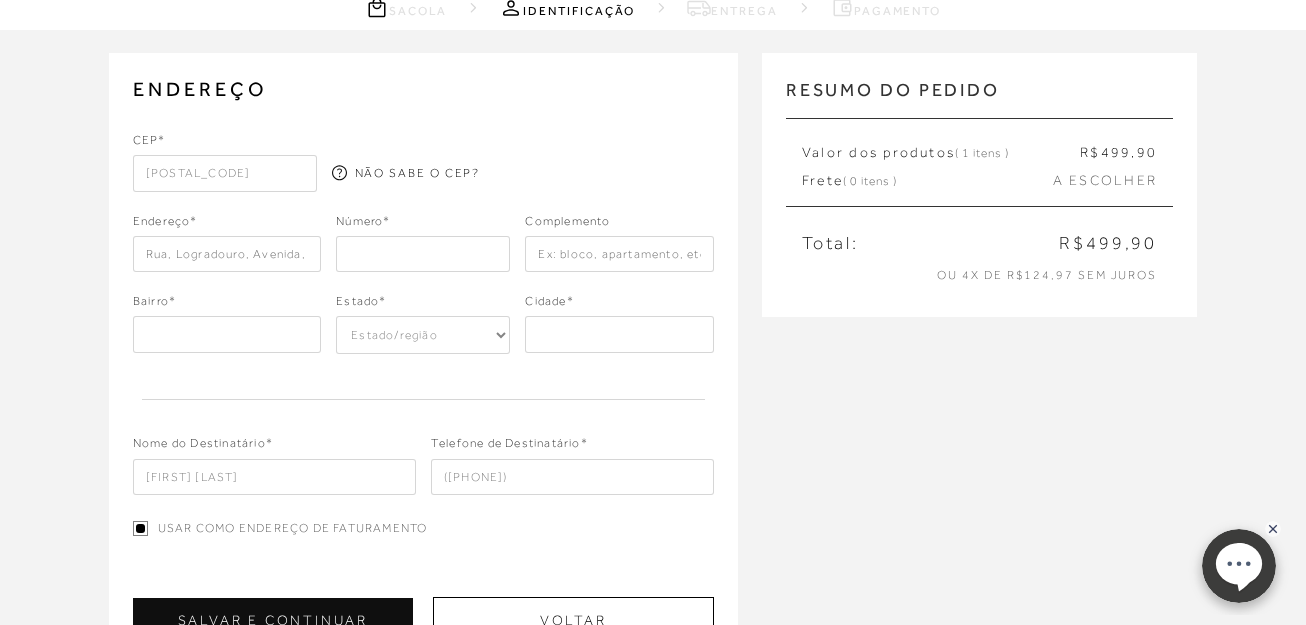 select on "[STATE]" 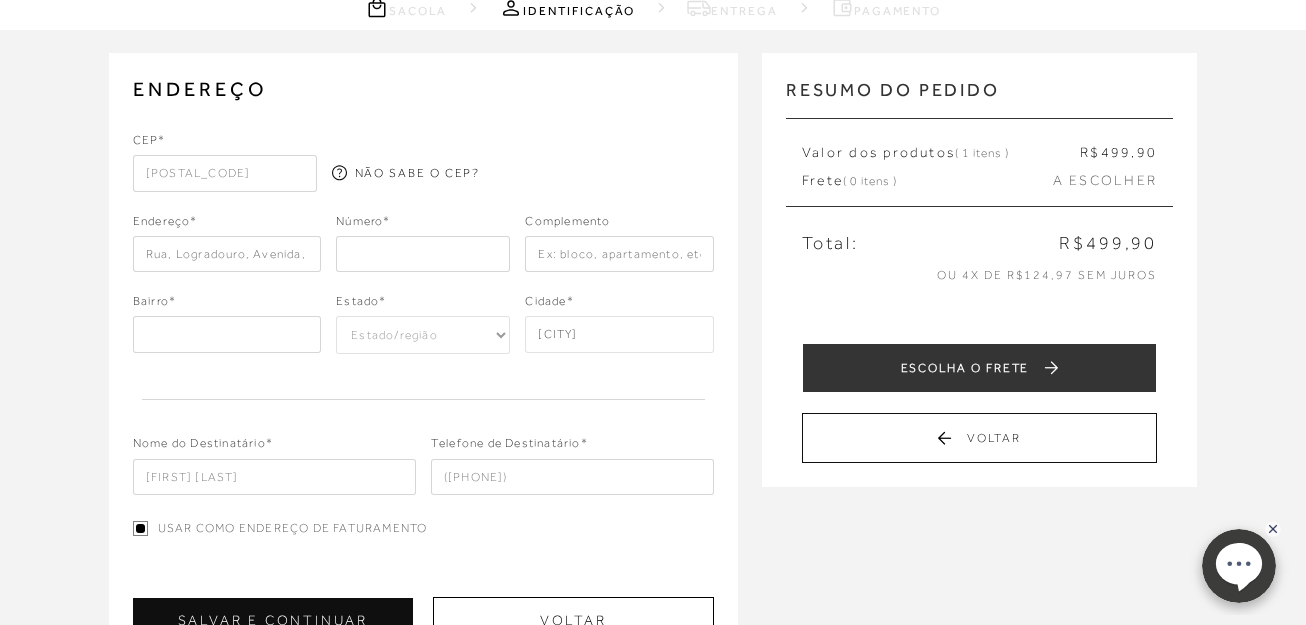 type on "[POSTAL_CODE]" 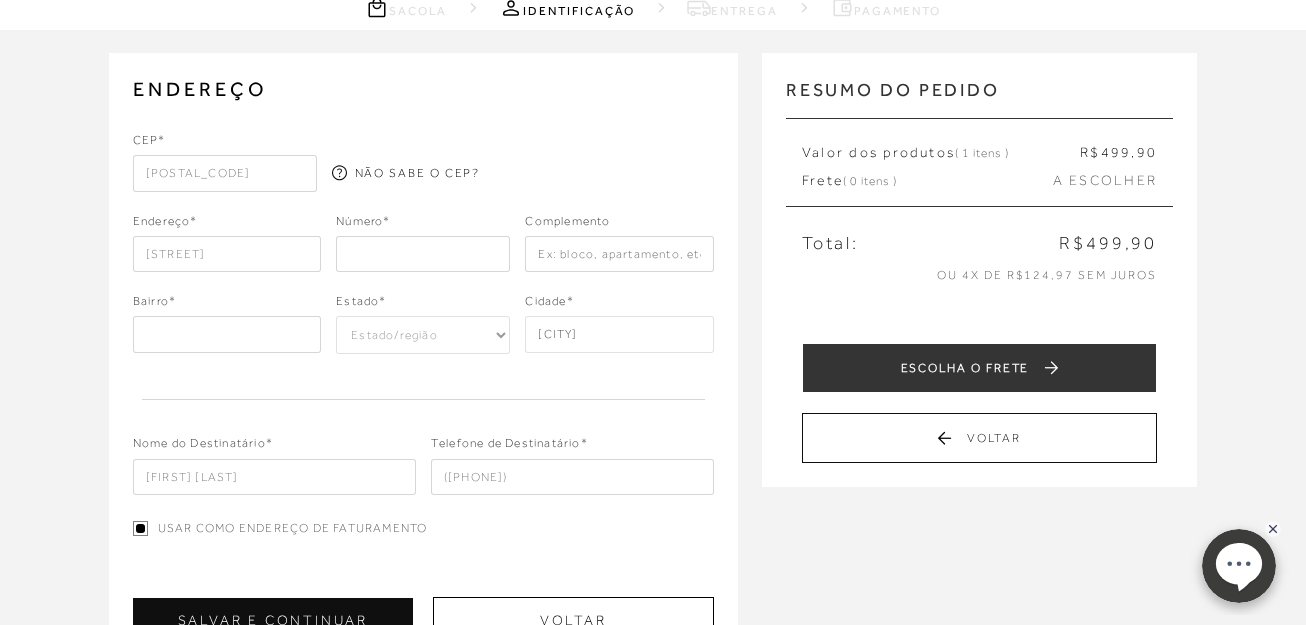 type on "[STREET]" 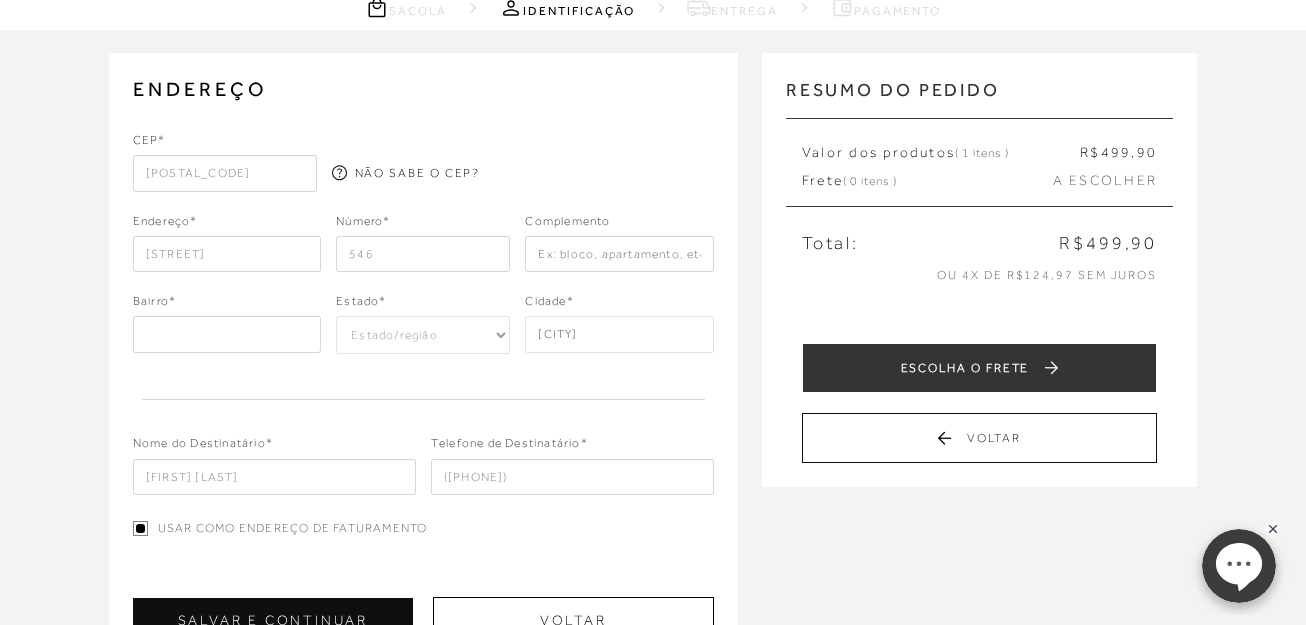 type on "546" 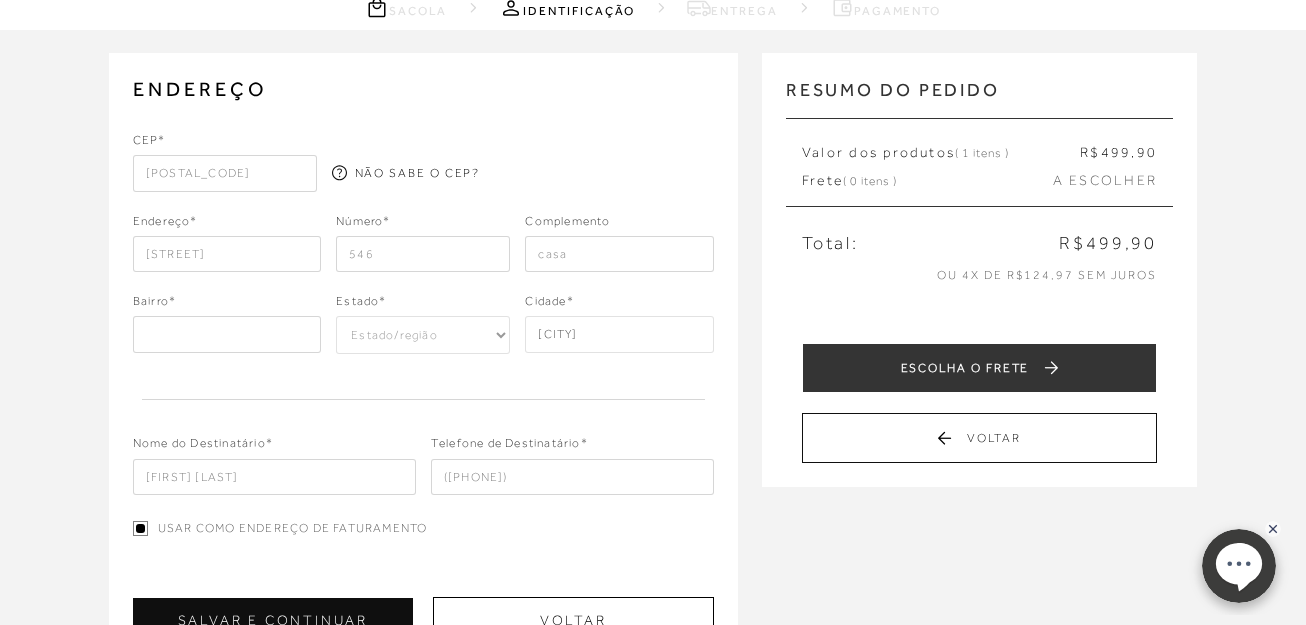 type on "casa" 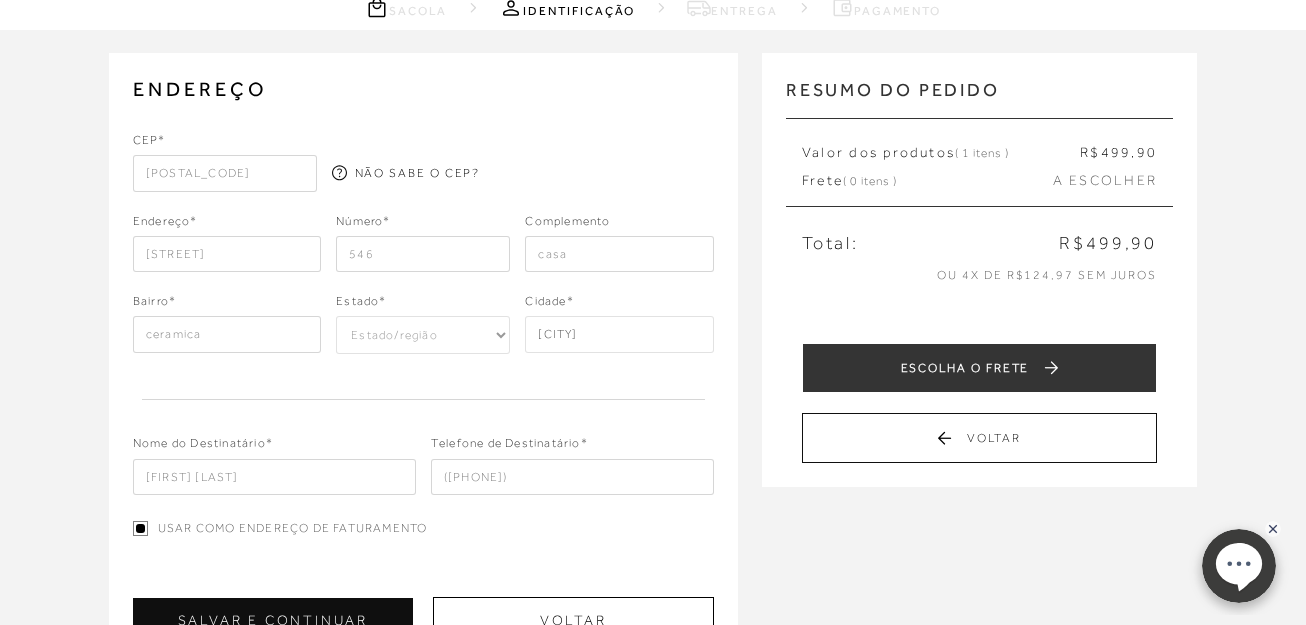 type on "ceramica" 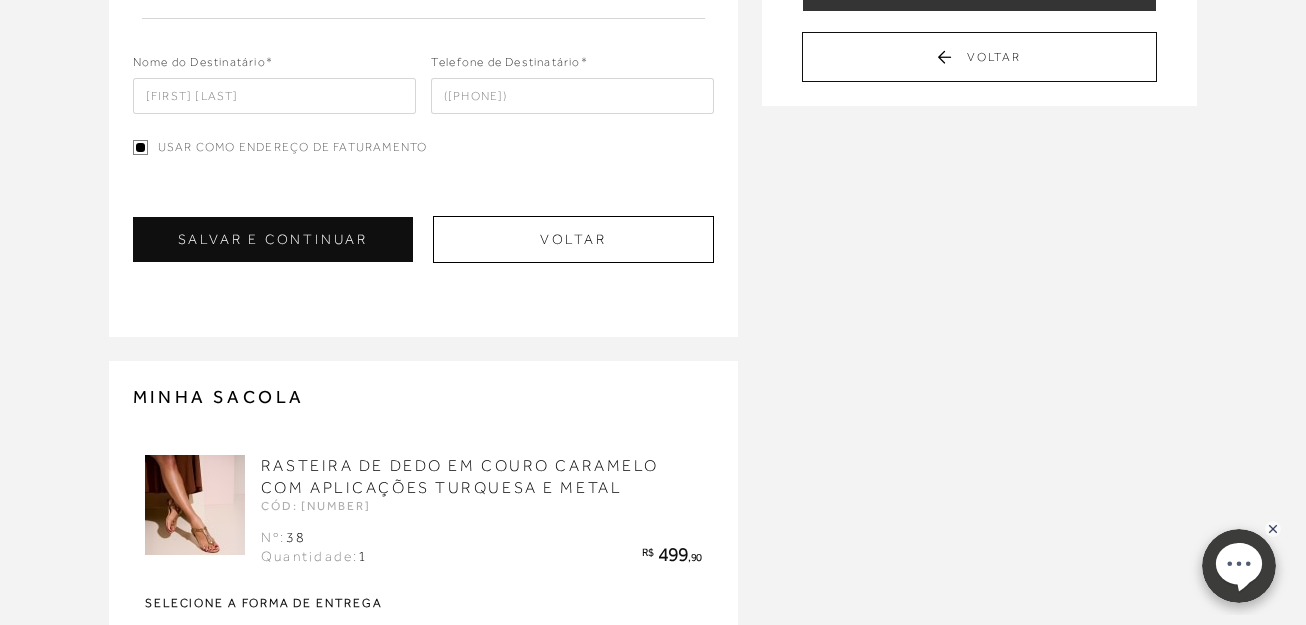 scroll, scrollTop: 428, scrollLeft: 0, axis: vertical 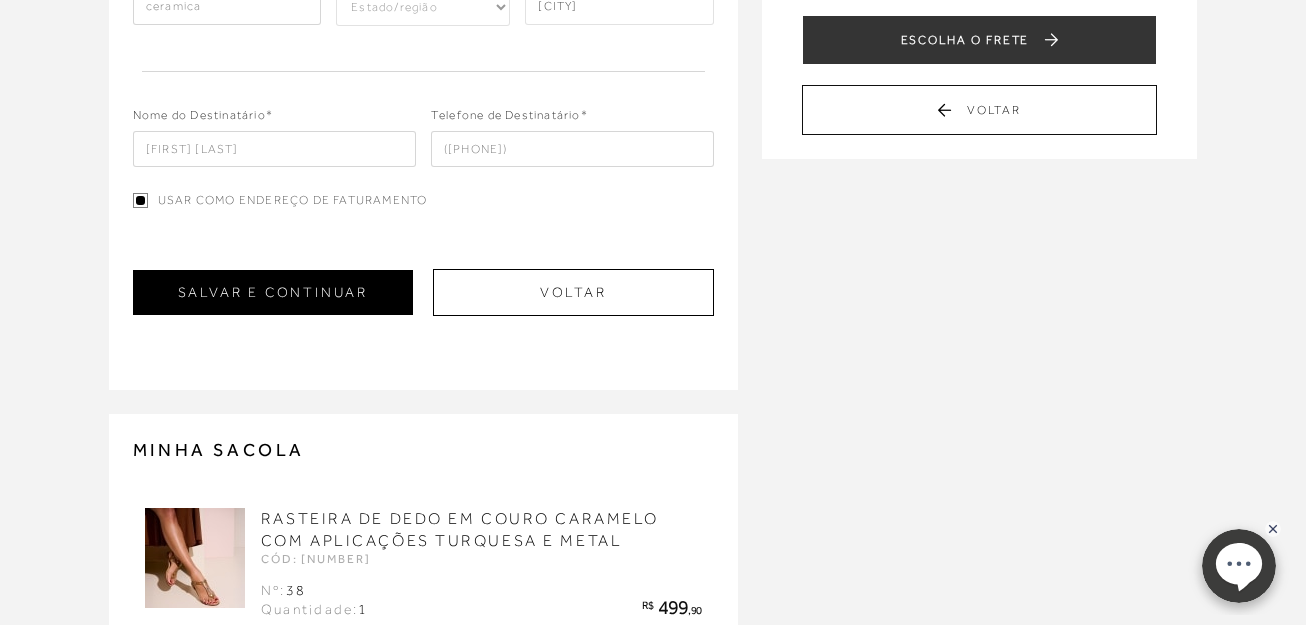 click on "SALVAR E CONTINUAR" at bounding box center (273, 292) 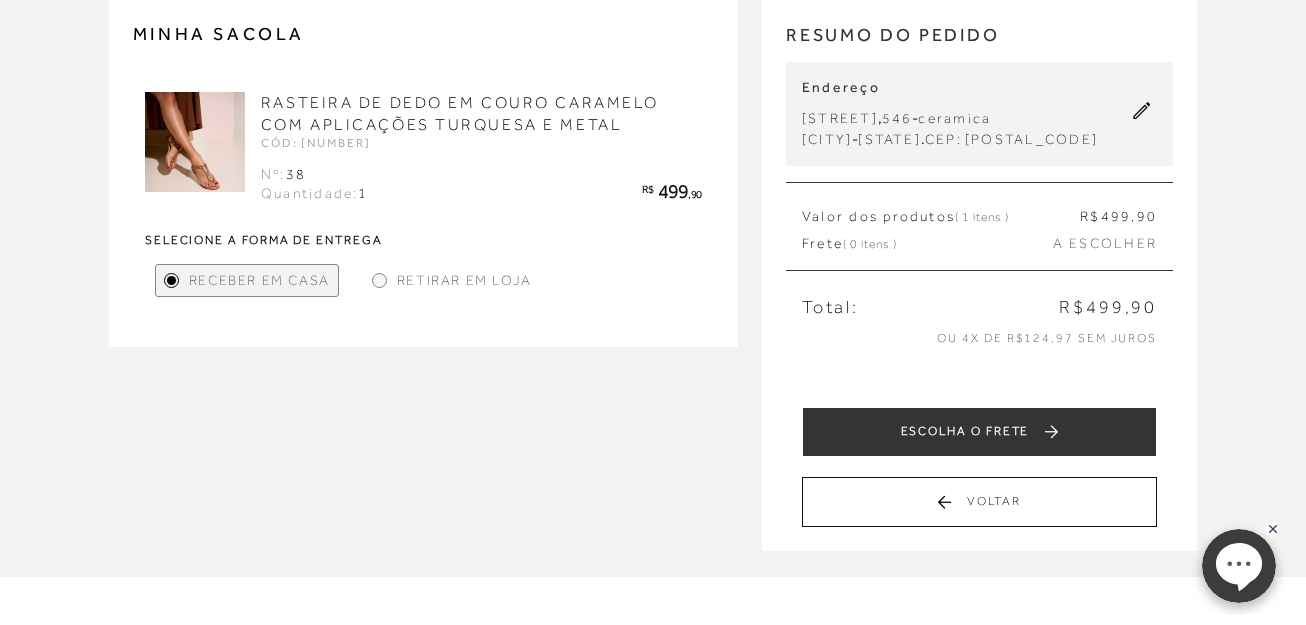 scroll, scrollTop: 200, scrollLeft: 0, axis: vertical 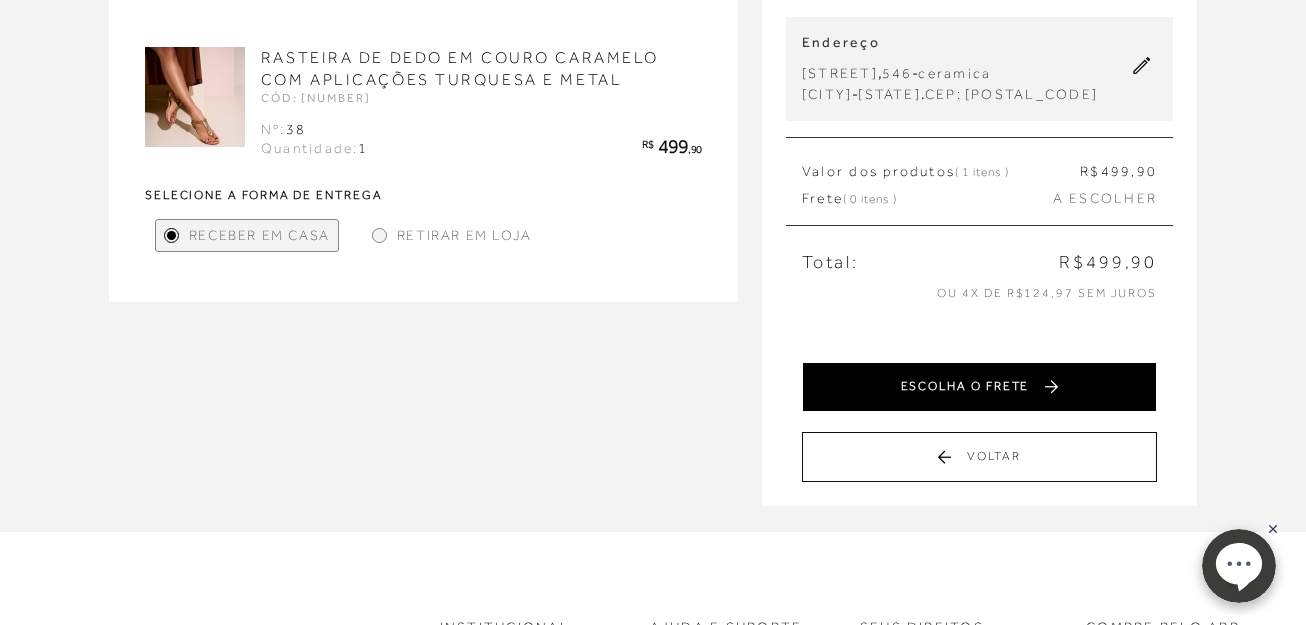 click on "ESCOLHA O FRETE" at bounding box center [979, 387] 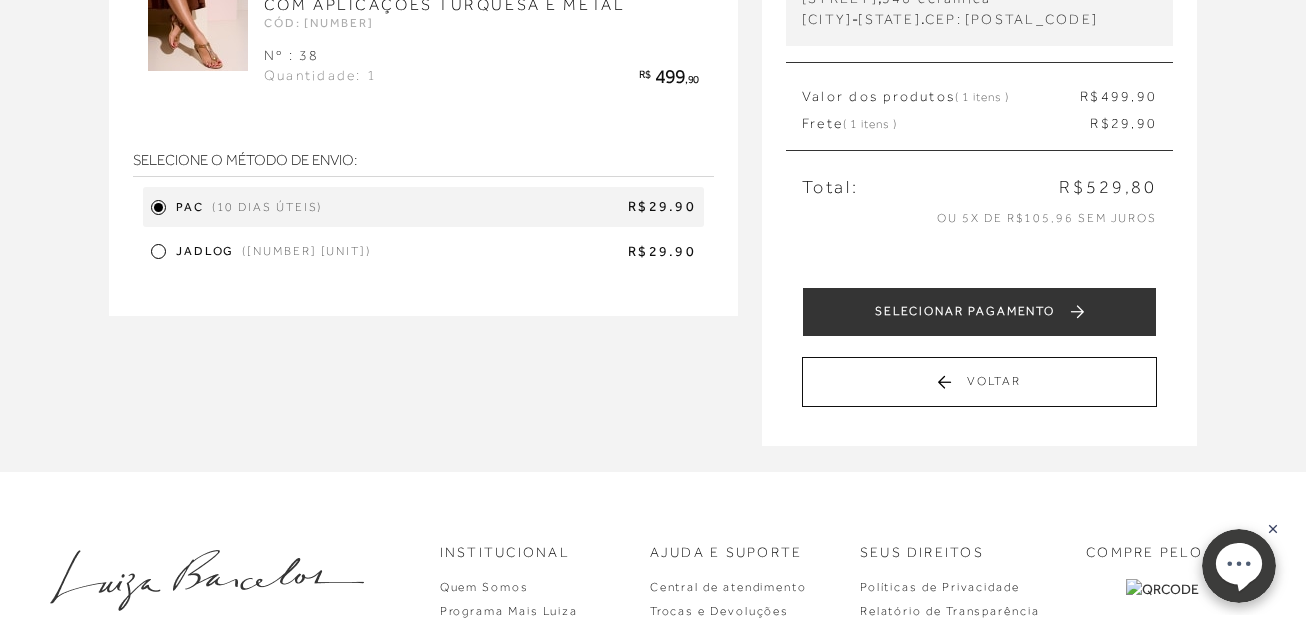 scroll, scrollTop: 300, scrollLeft: 0, axis: vertical 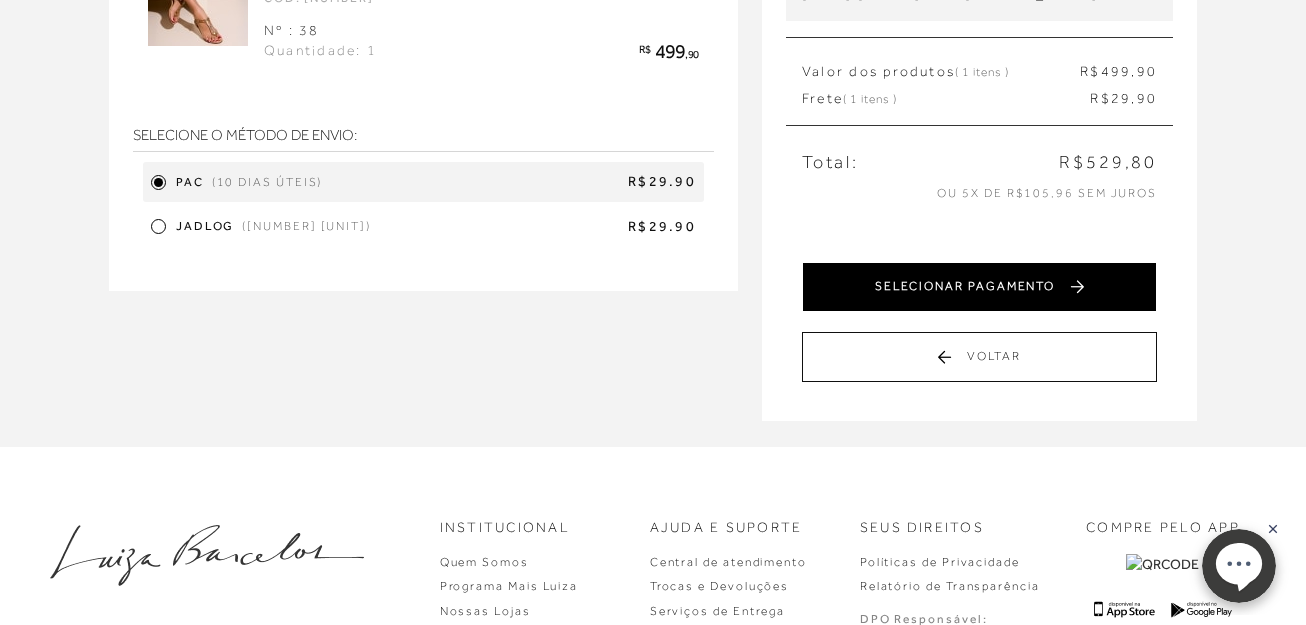 click on "SELECIONAR PAGAMENTO" at bounding box center [979, 287] 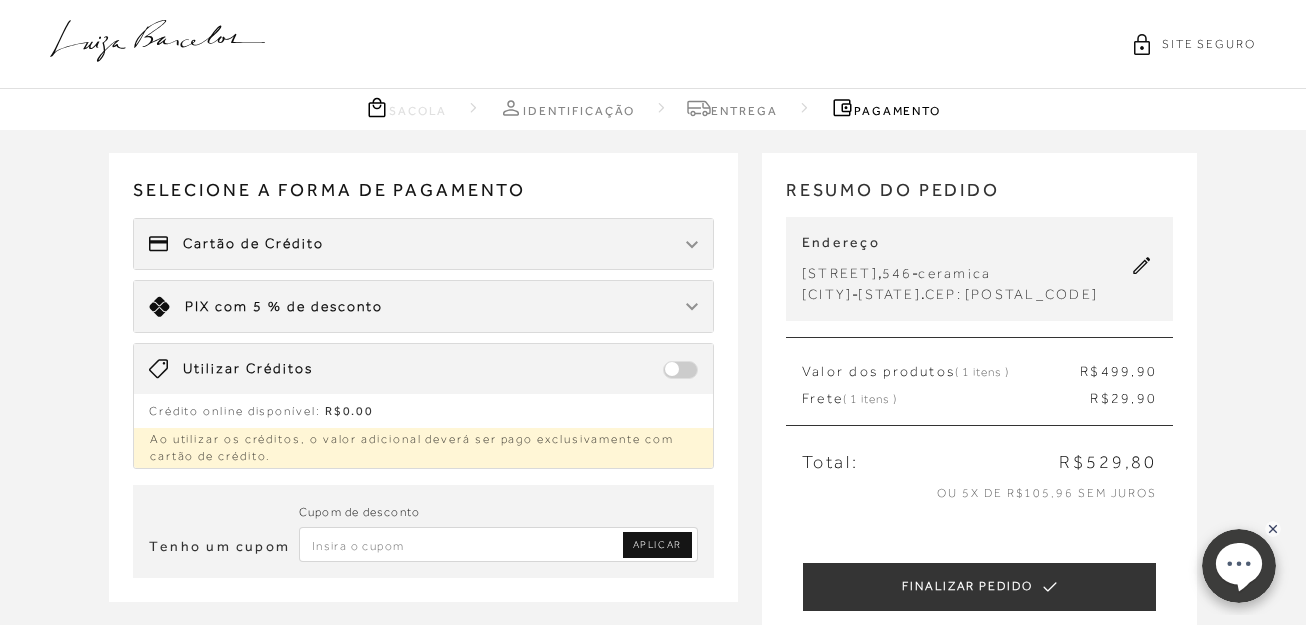 click on "com 5 % de desconto" at bounding box center (299, 306) 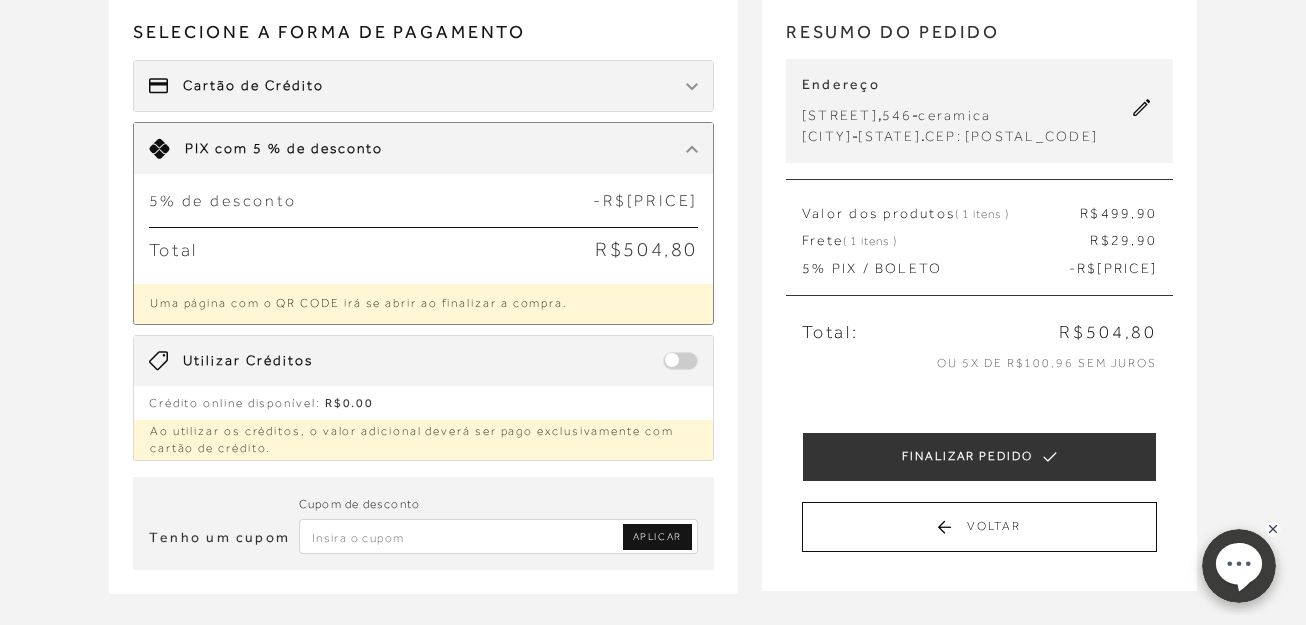 scroll, scrollTop: 300, scrollLeft: 0, axis: vertical 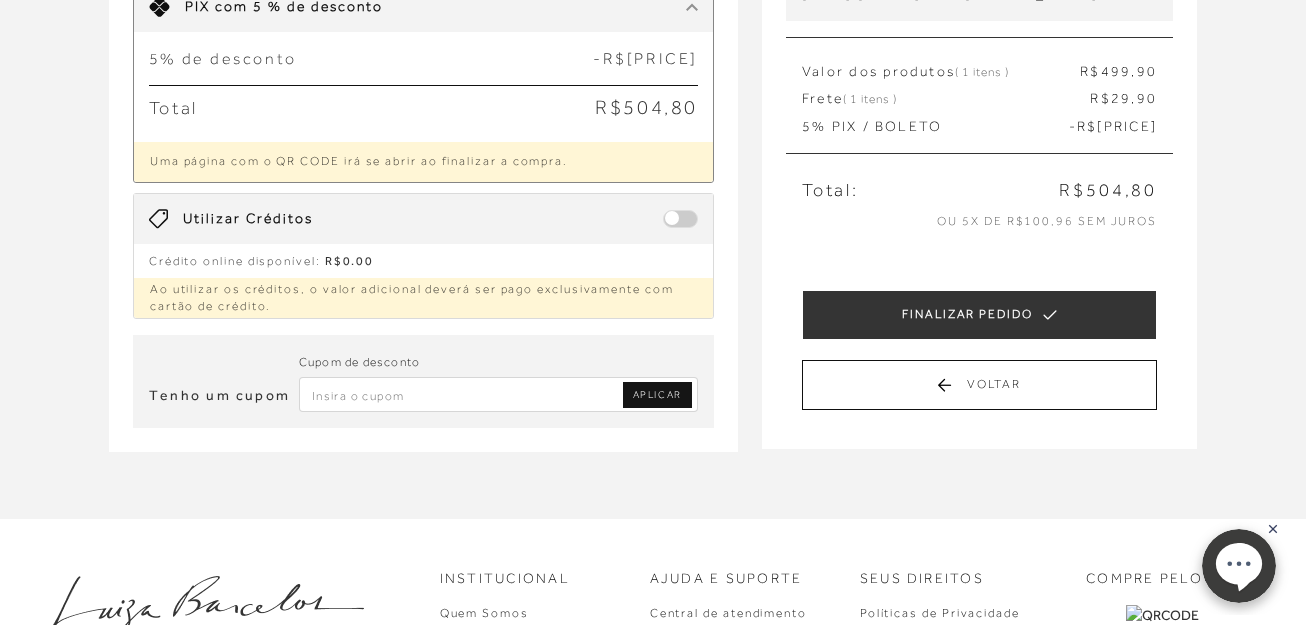 click at bounding box center (498, 394) 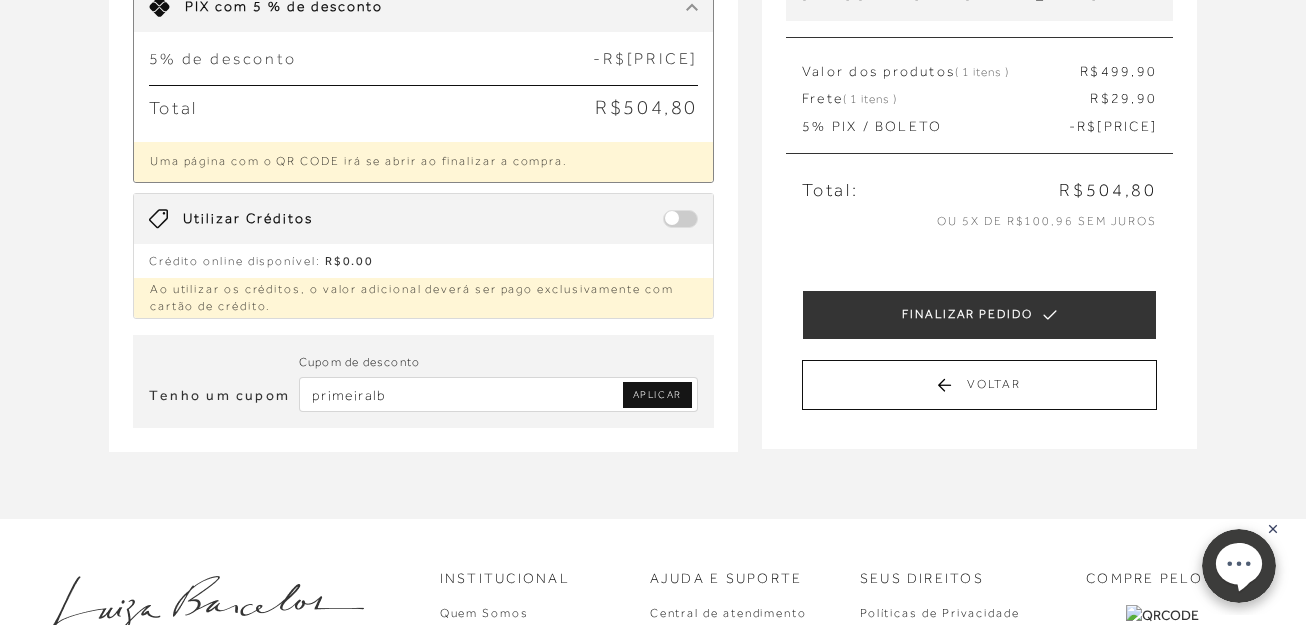 type on "primeiralb" 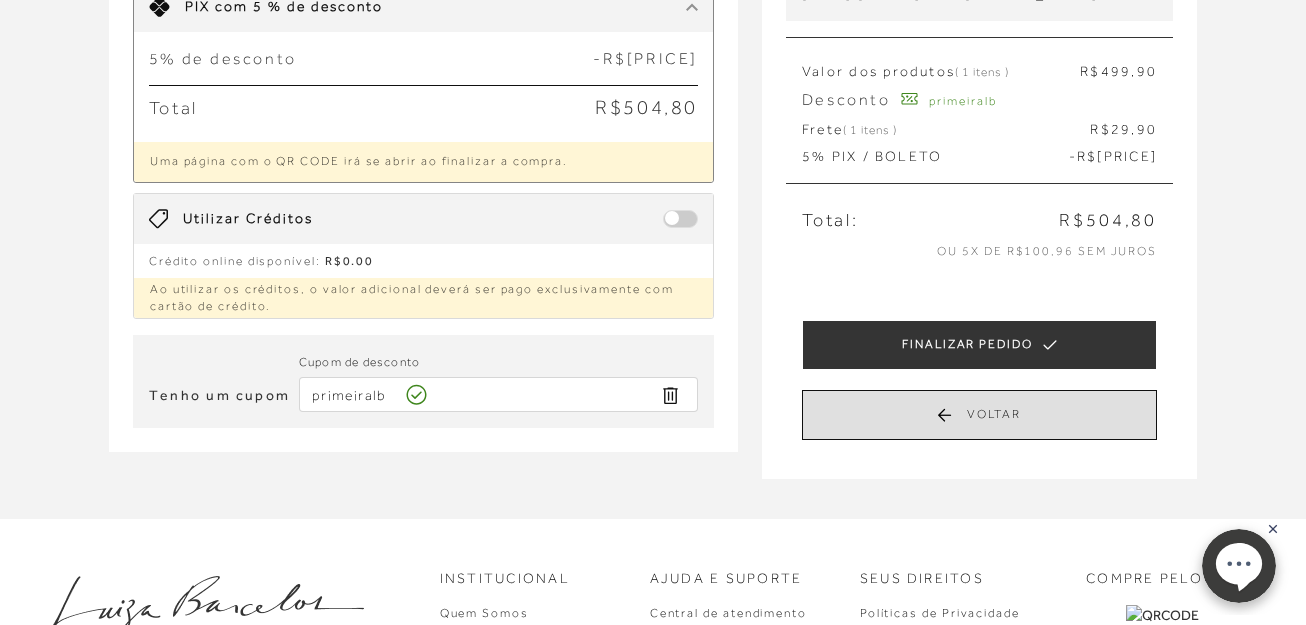 type 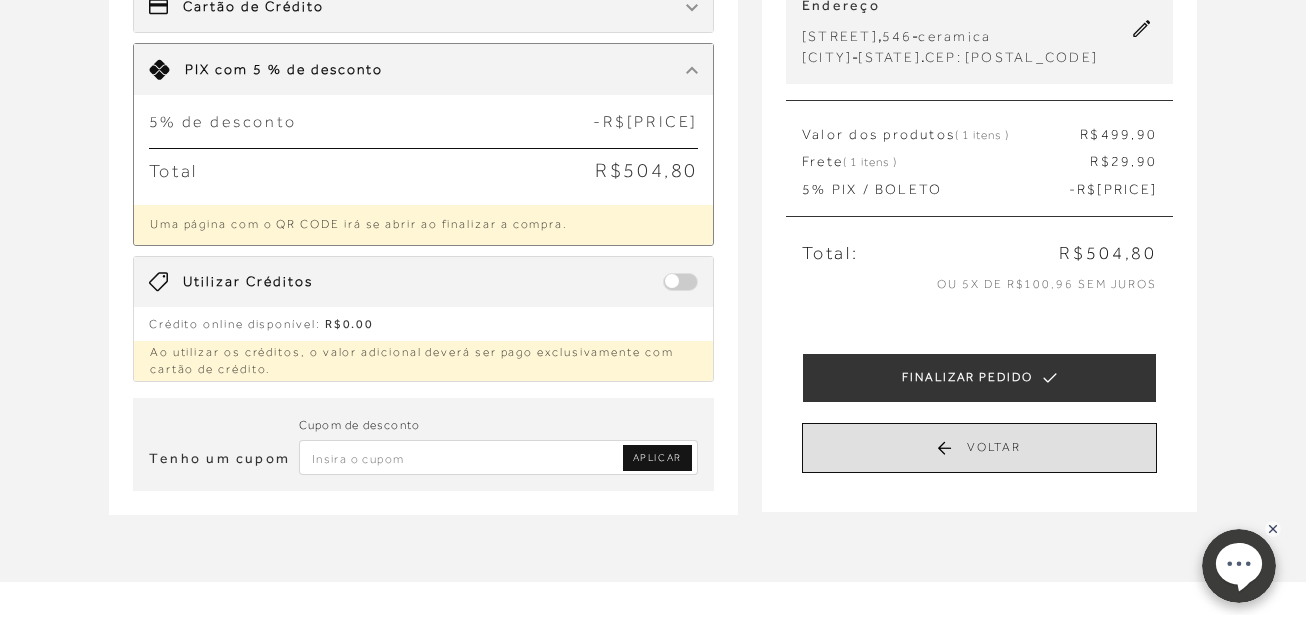 scroll, scrollTop: 300, scrollLeft: 0, axis: vertical 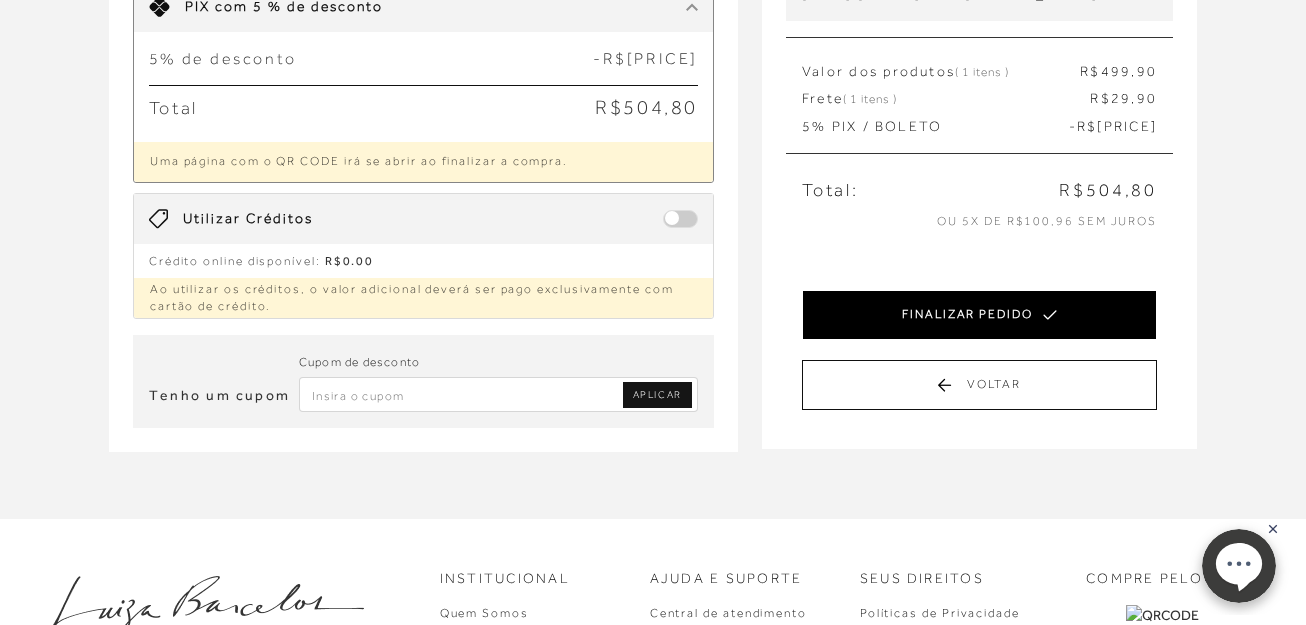 click on "FINALIZAR PEDIDO" at bounding box center [979, 315] 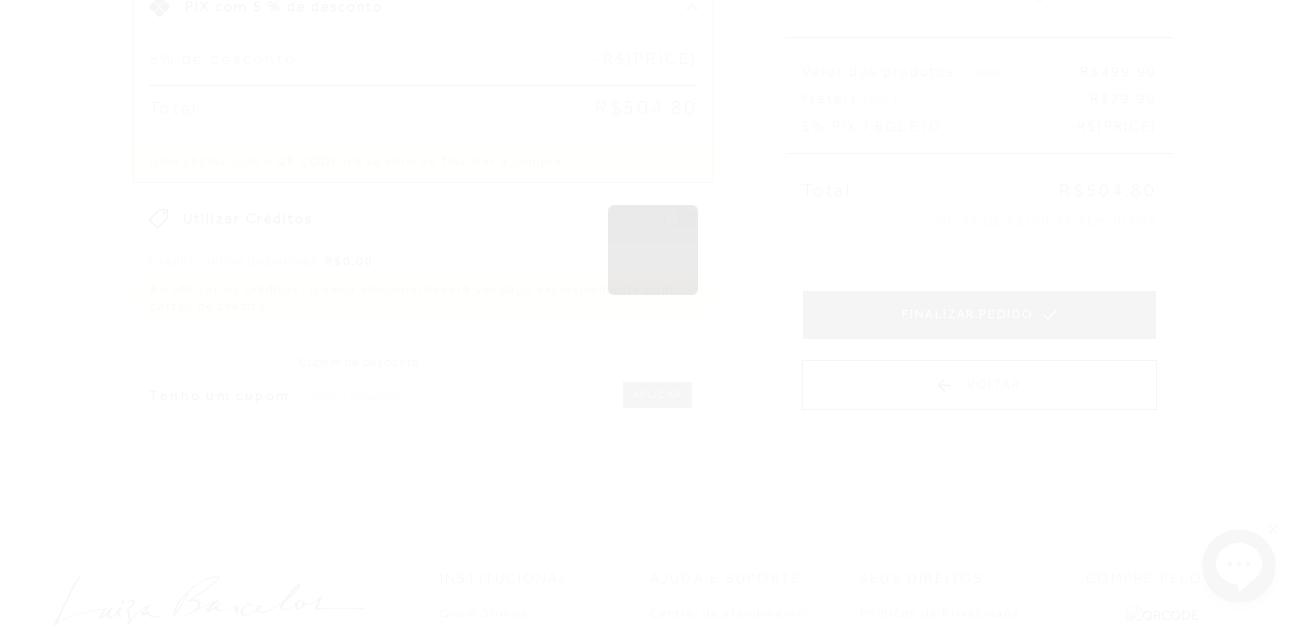 scroll, scrollTop: 0, scrollLeft: 0, axis: both 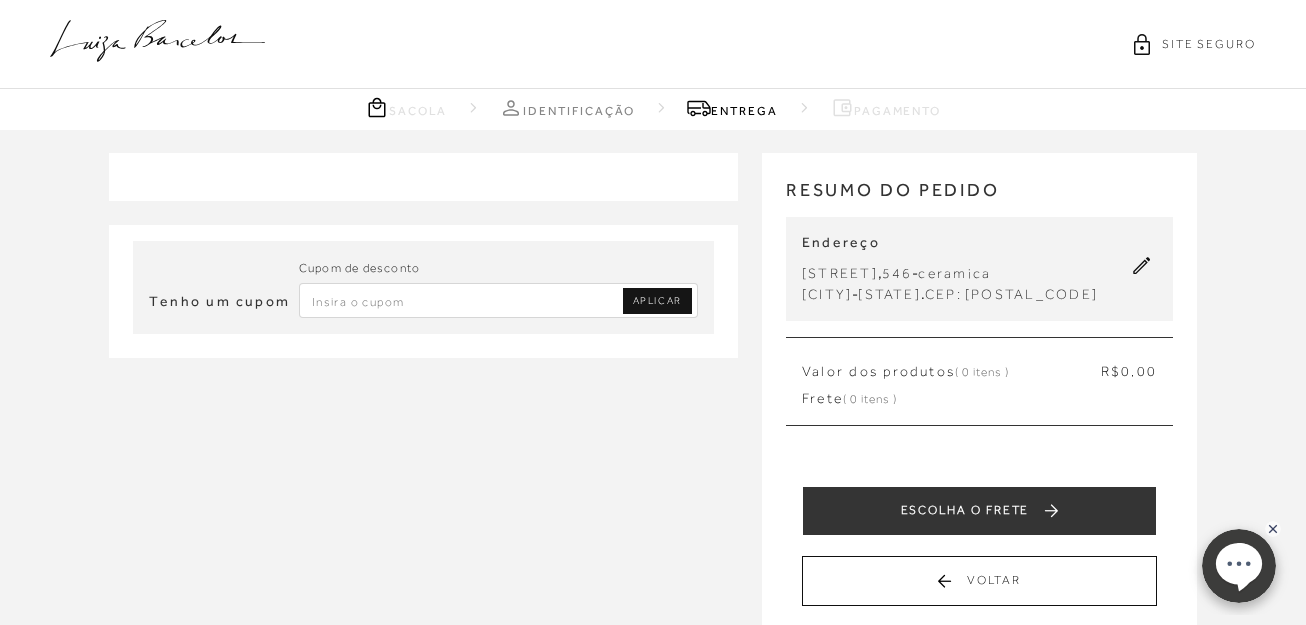 click at bounding box center [498, 300] 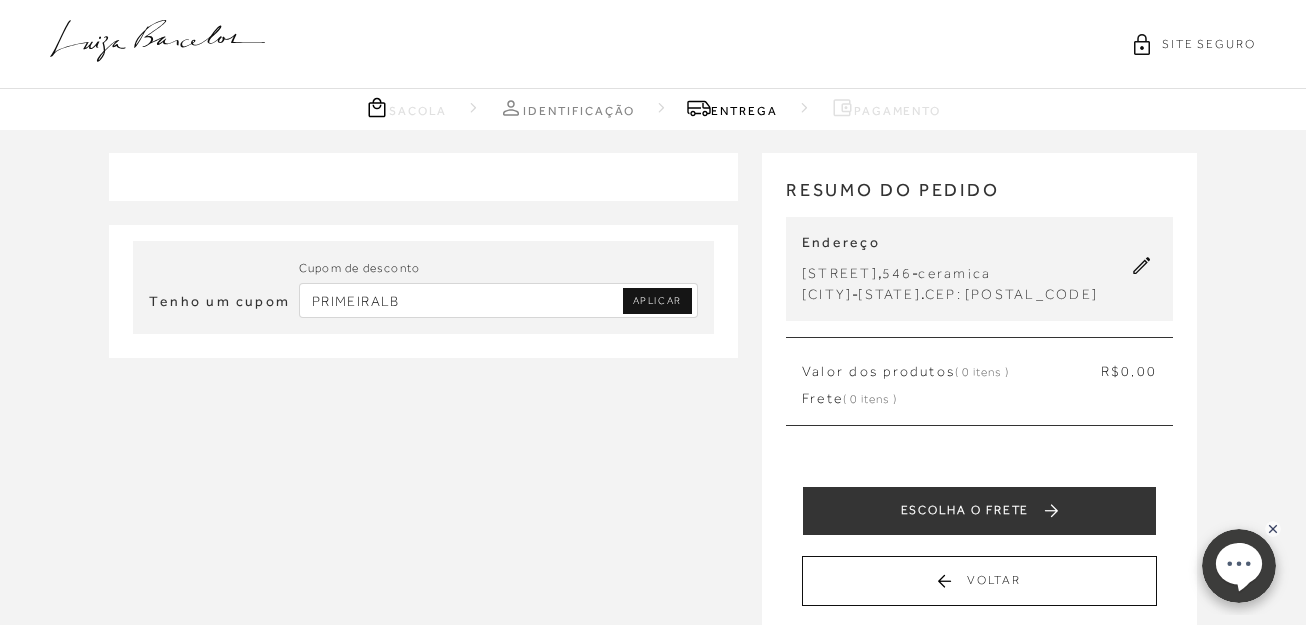 type on "PRIMEIRALB" 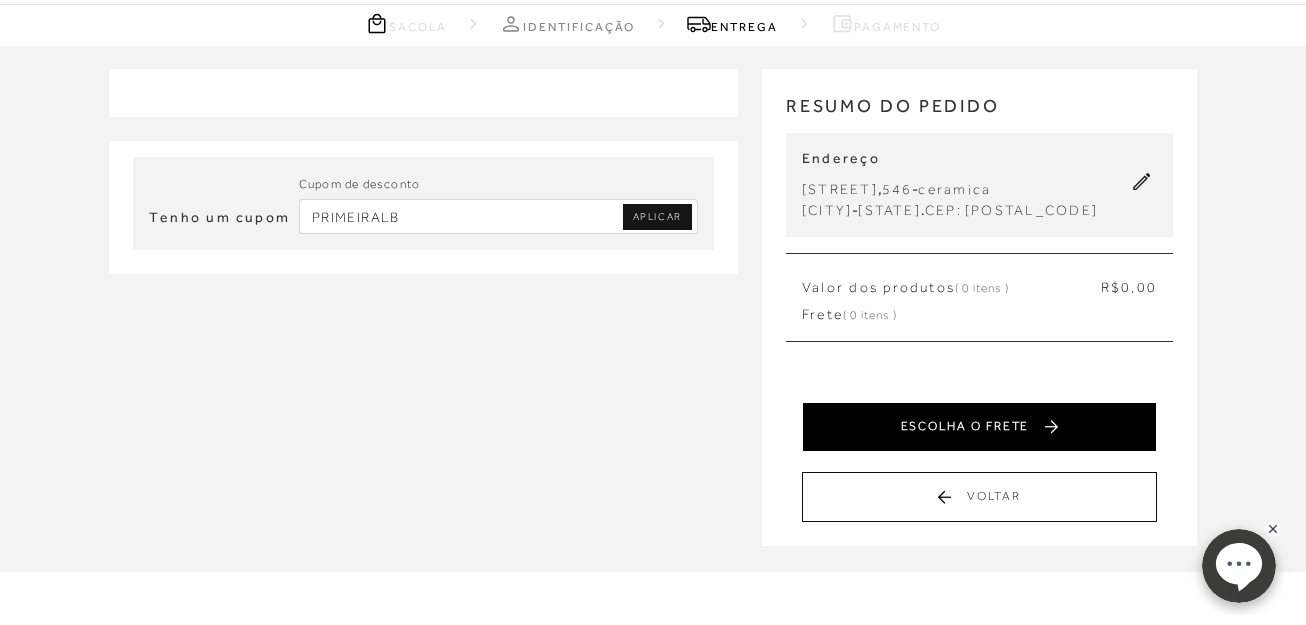 scroll, scrollTop: 200, scrollLeft: 0, axis: vertical 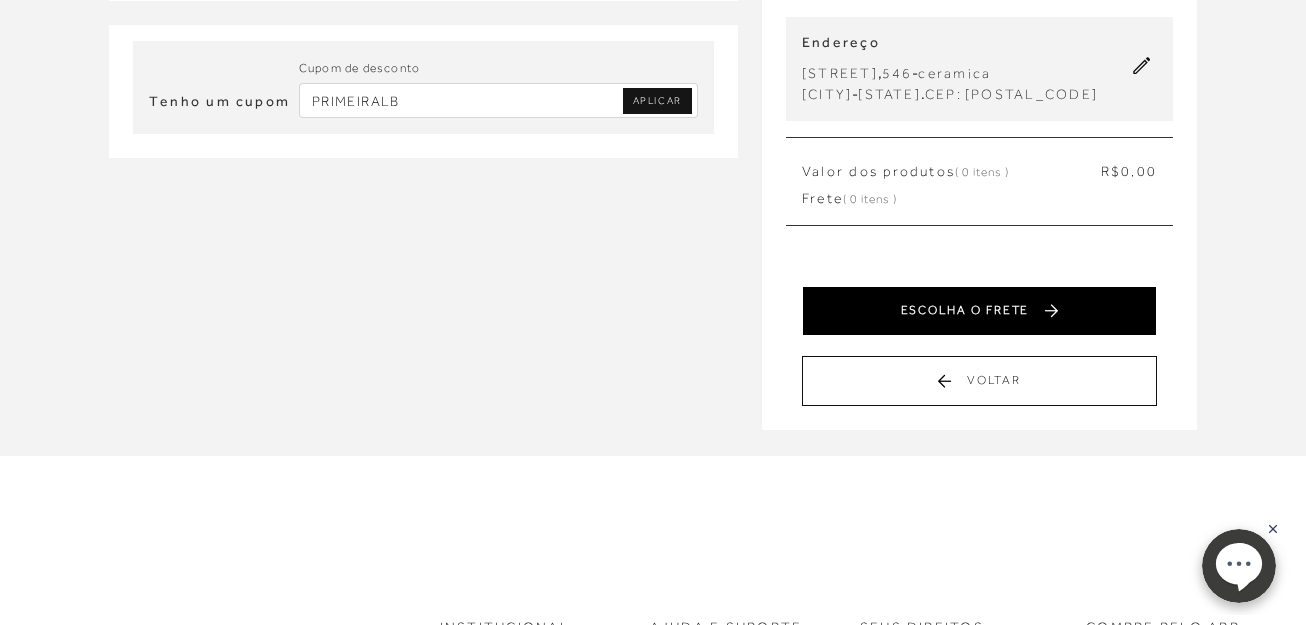 click on "ESCOLHA O FRETE" at bounding box center (979, 311) 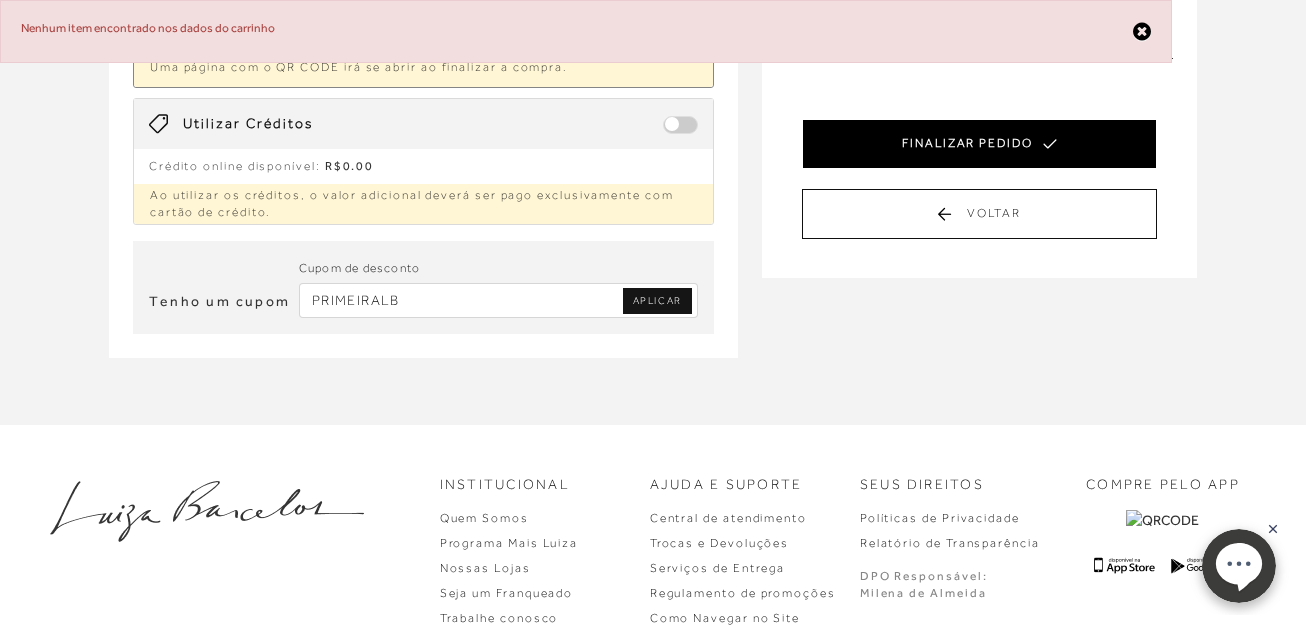 scroll, scrollTop: 400, scrollLeft: 0, axis: vertical 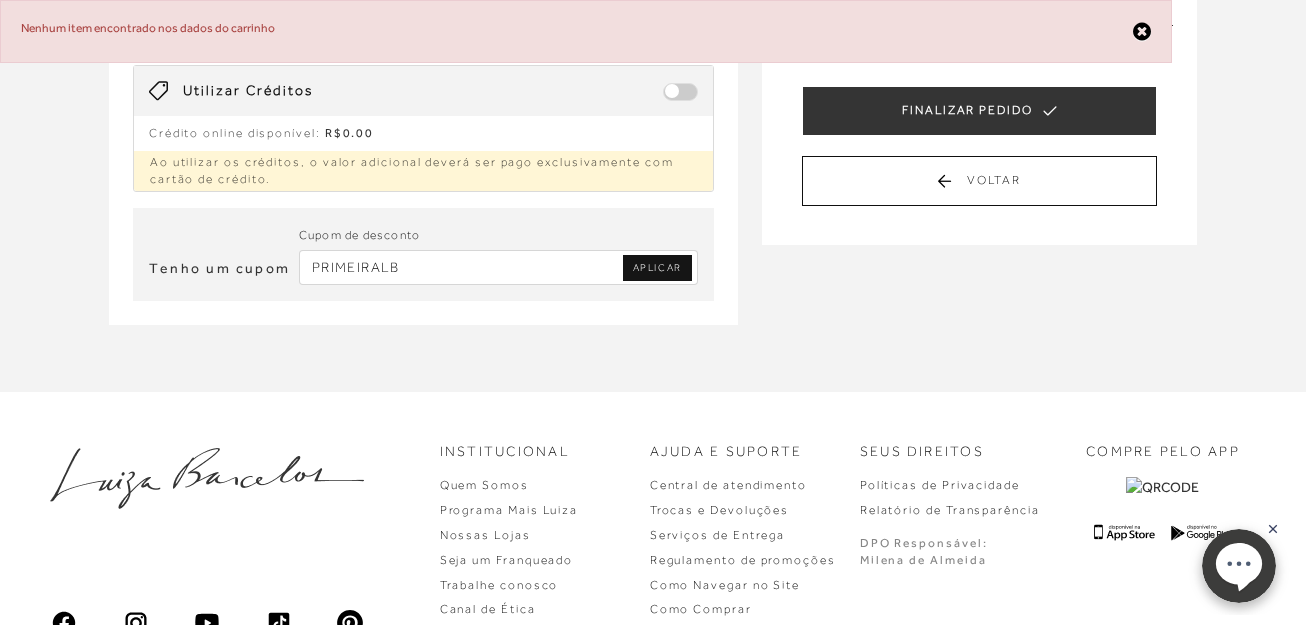 click on "APLICAR" at bounding box center (657, 268) 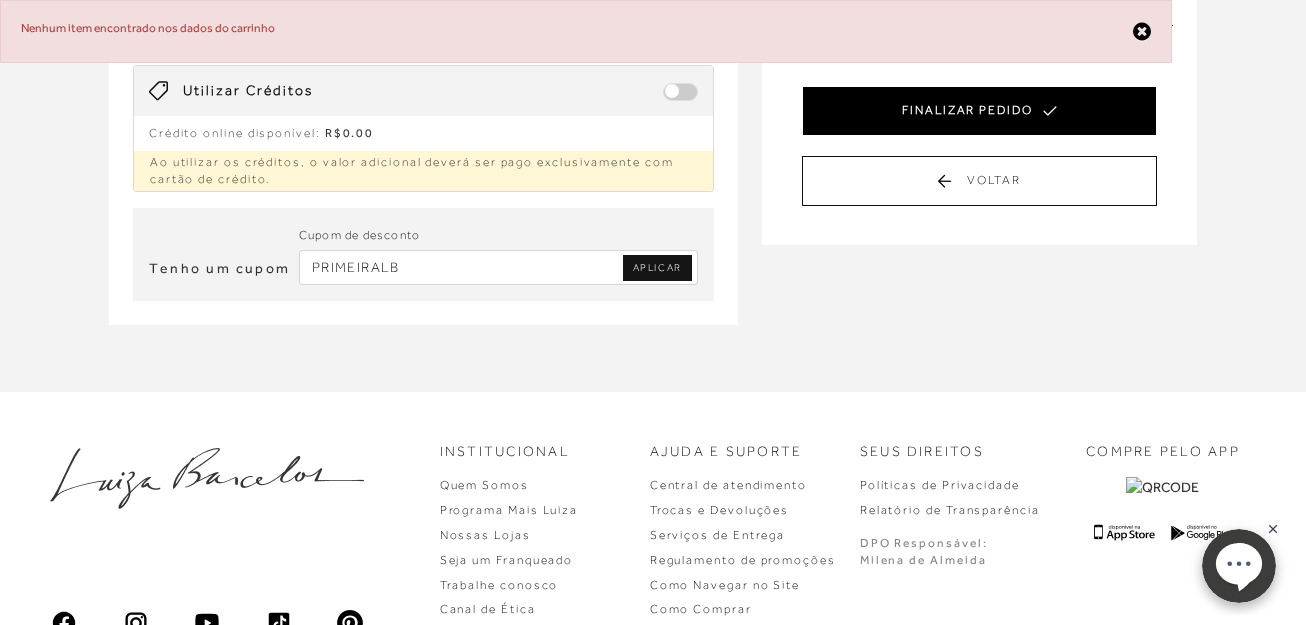 click on "FINALIZAR PEDIDO" at bounding box center [979, 111] 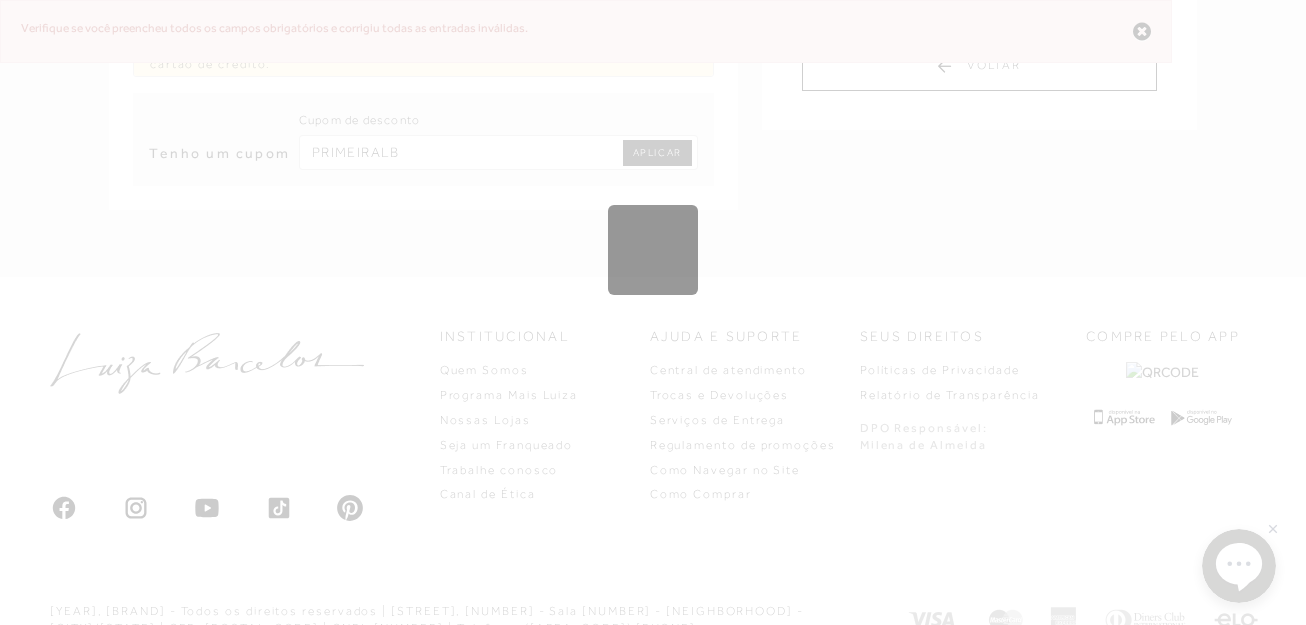 scroll, scrollTop: 550, scrollLeft: 0, axis: vertical 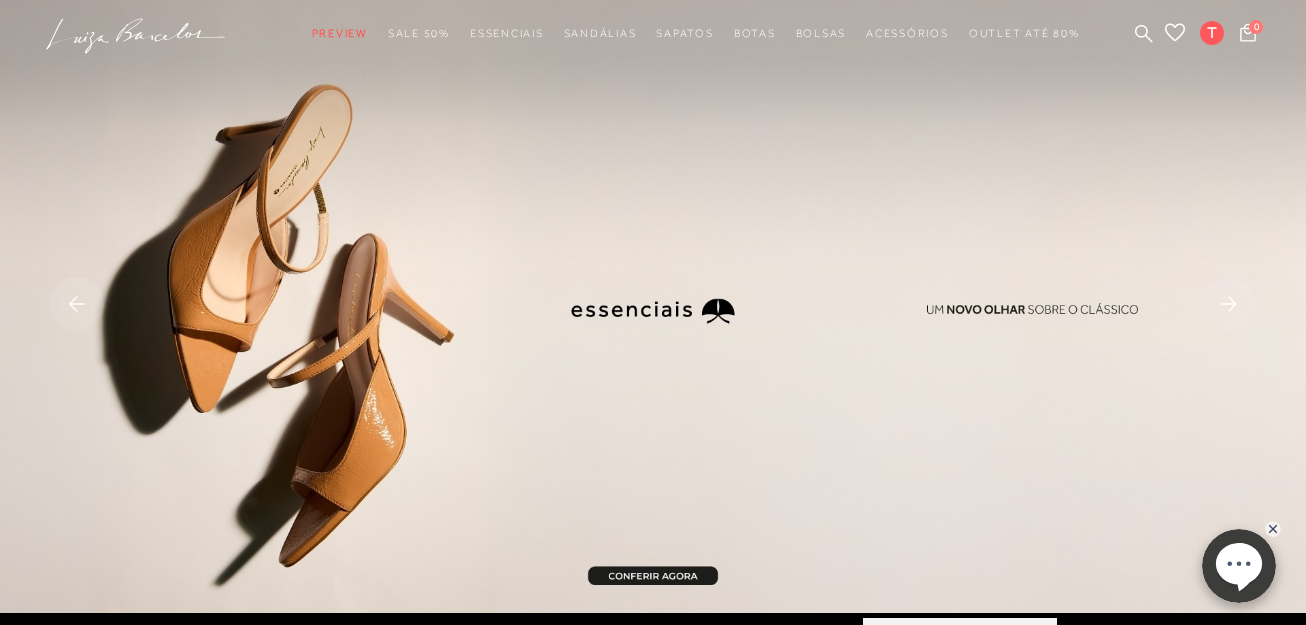click at bounding box center [653, 306] 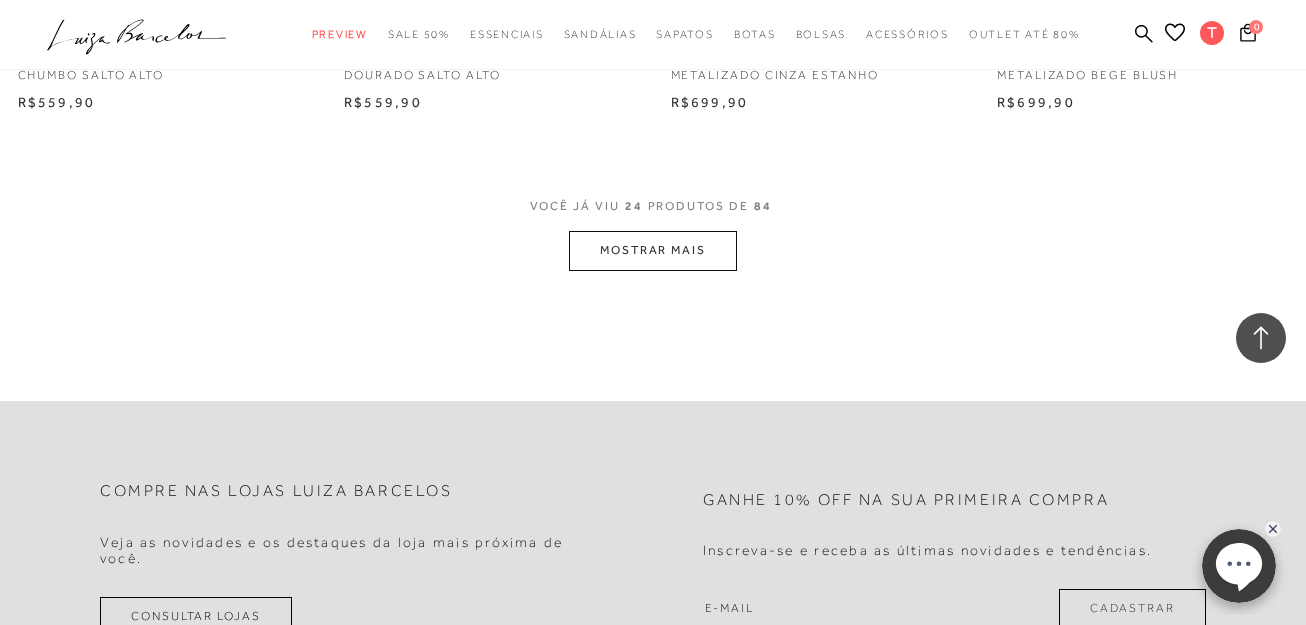 scroll, scrollTop: 3700, scrollLeft: 0, axis: vertical 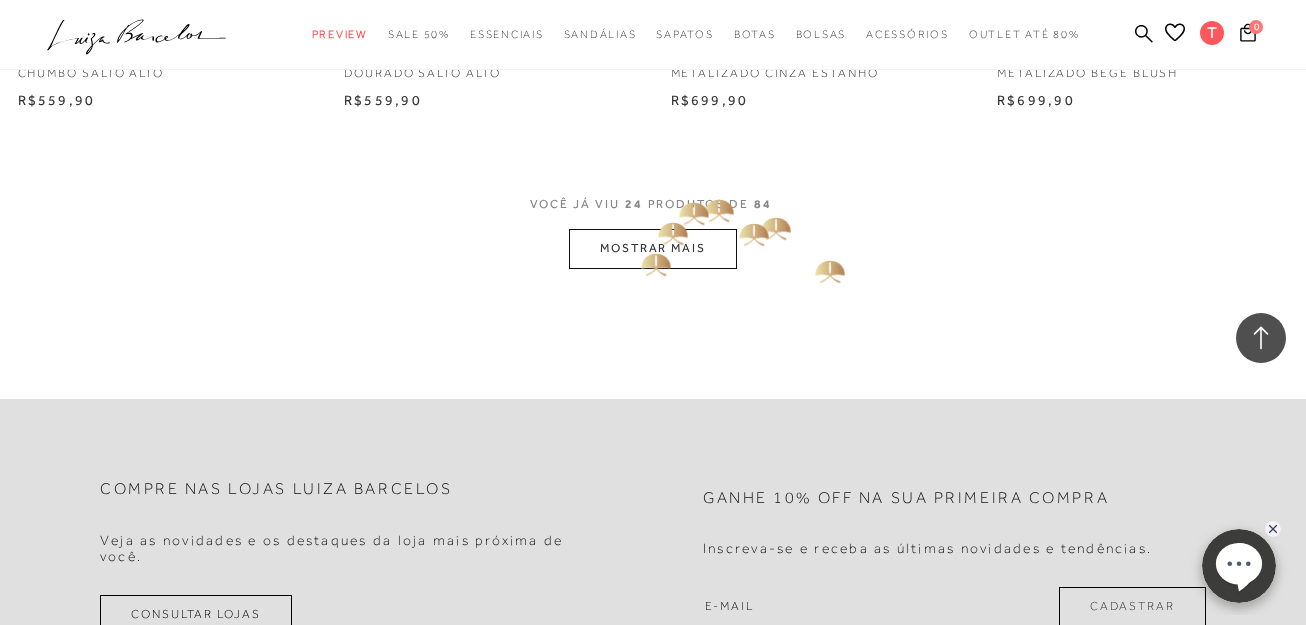 click on "MOSTRAR MAIS" at bounding box center [653, 248] 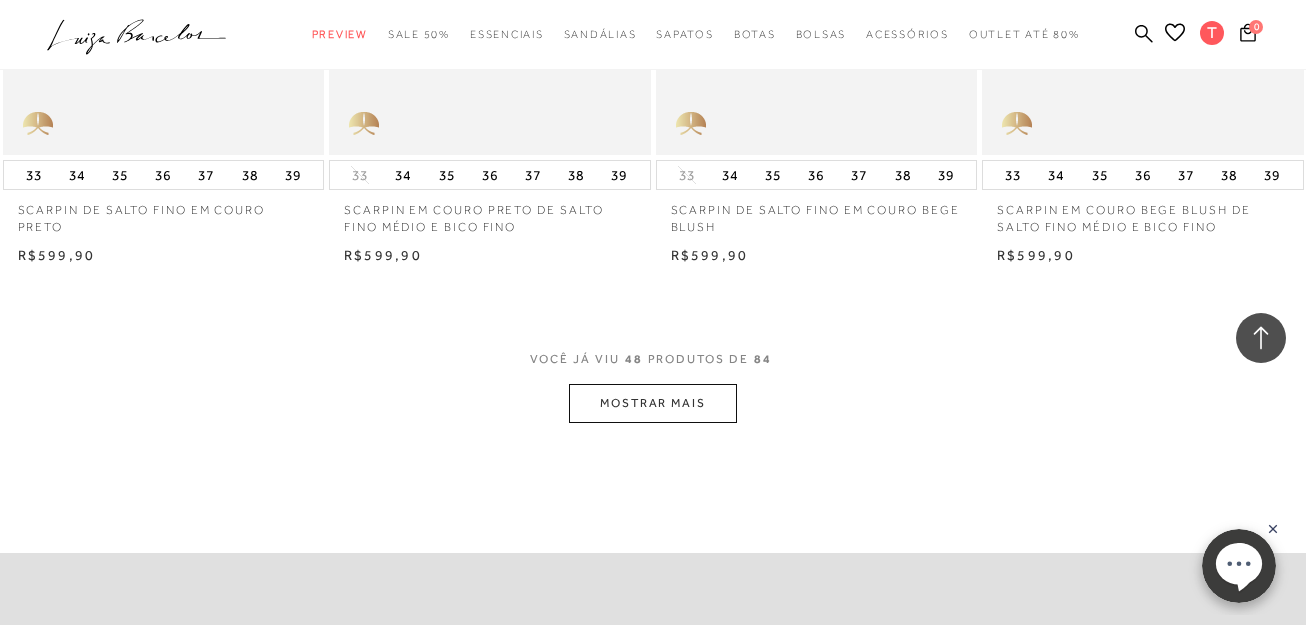 scroll, scrollTop: 7300, scrollLeft: 0, axis: vertical 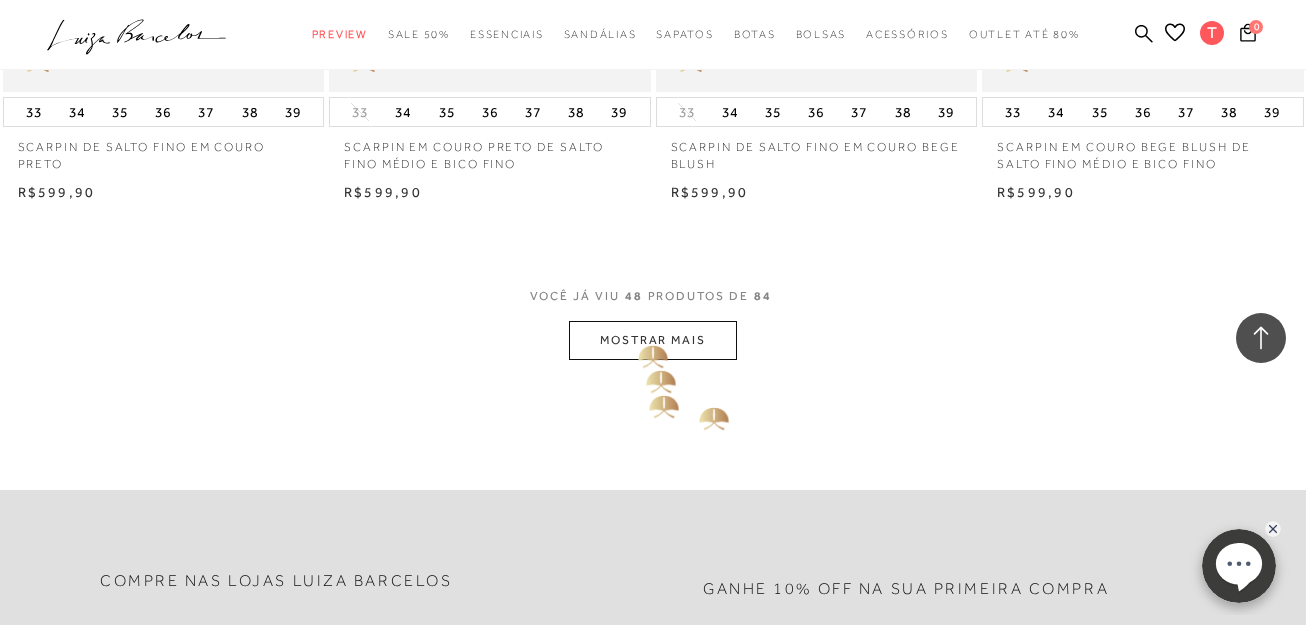 click on "MOSTRAR MAIS" at bounding box center [653, 340] 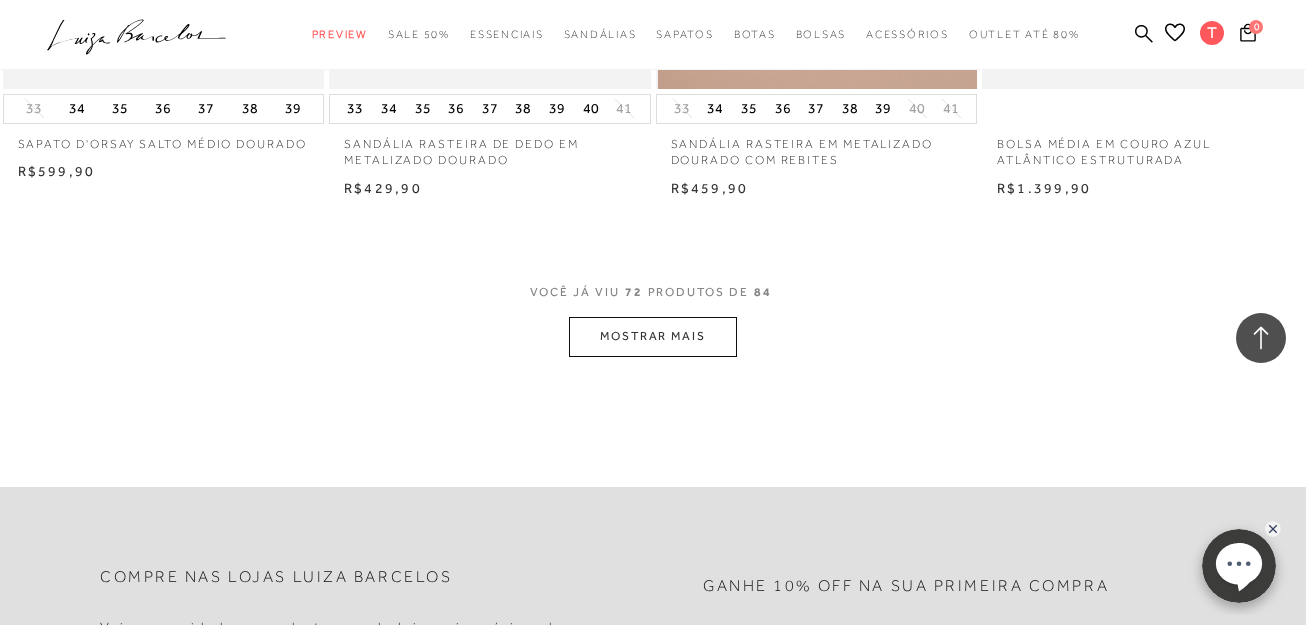 scroll, scrollTop: 11000, scrollLeft: 0, axis: vertical 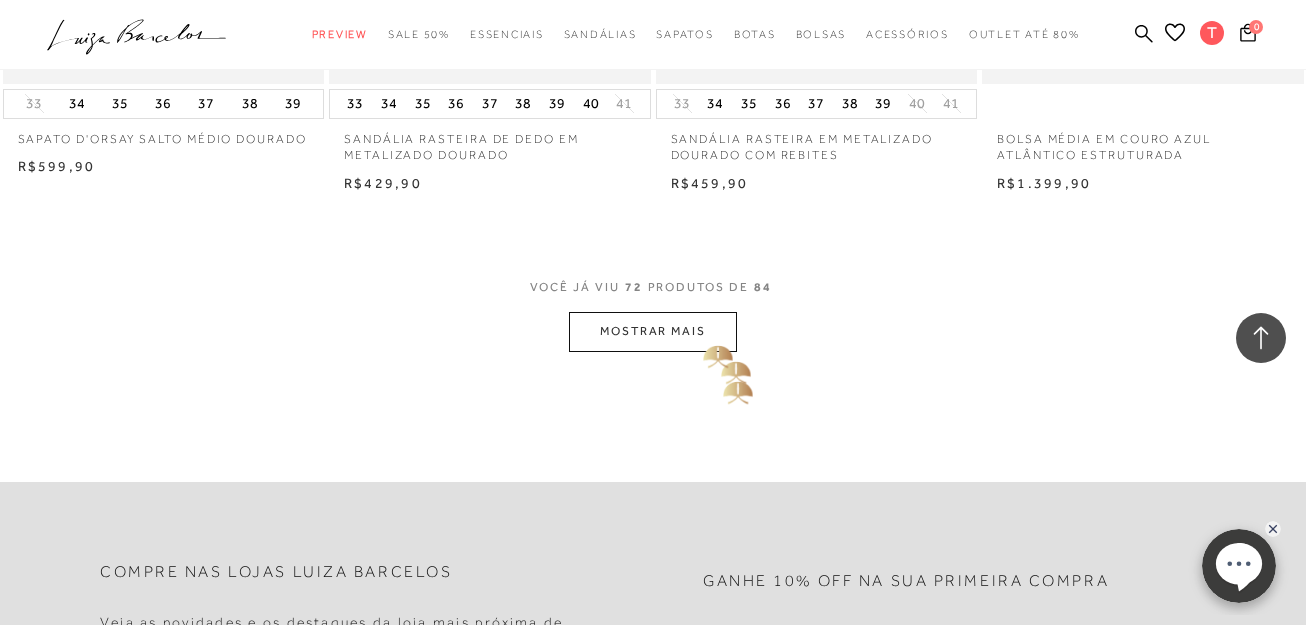 click on "MOSTRAR MAIS" at bounding box center (653, 331) 